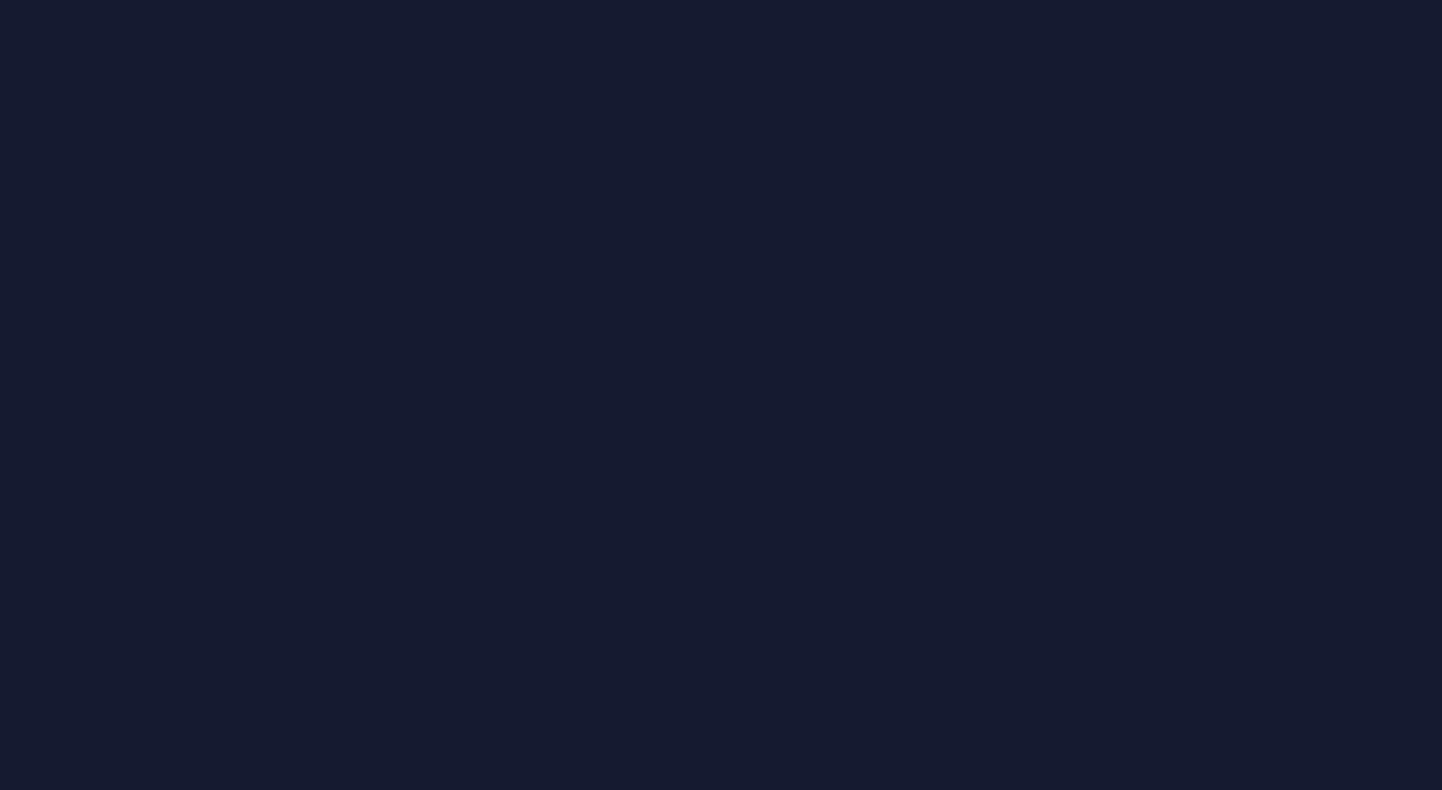 scroll, scrollTop: 0, scrollLeft: 0, axis: both 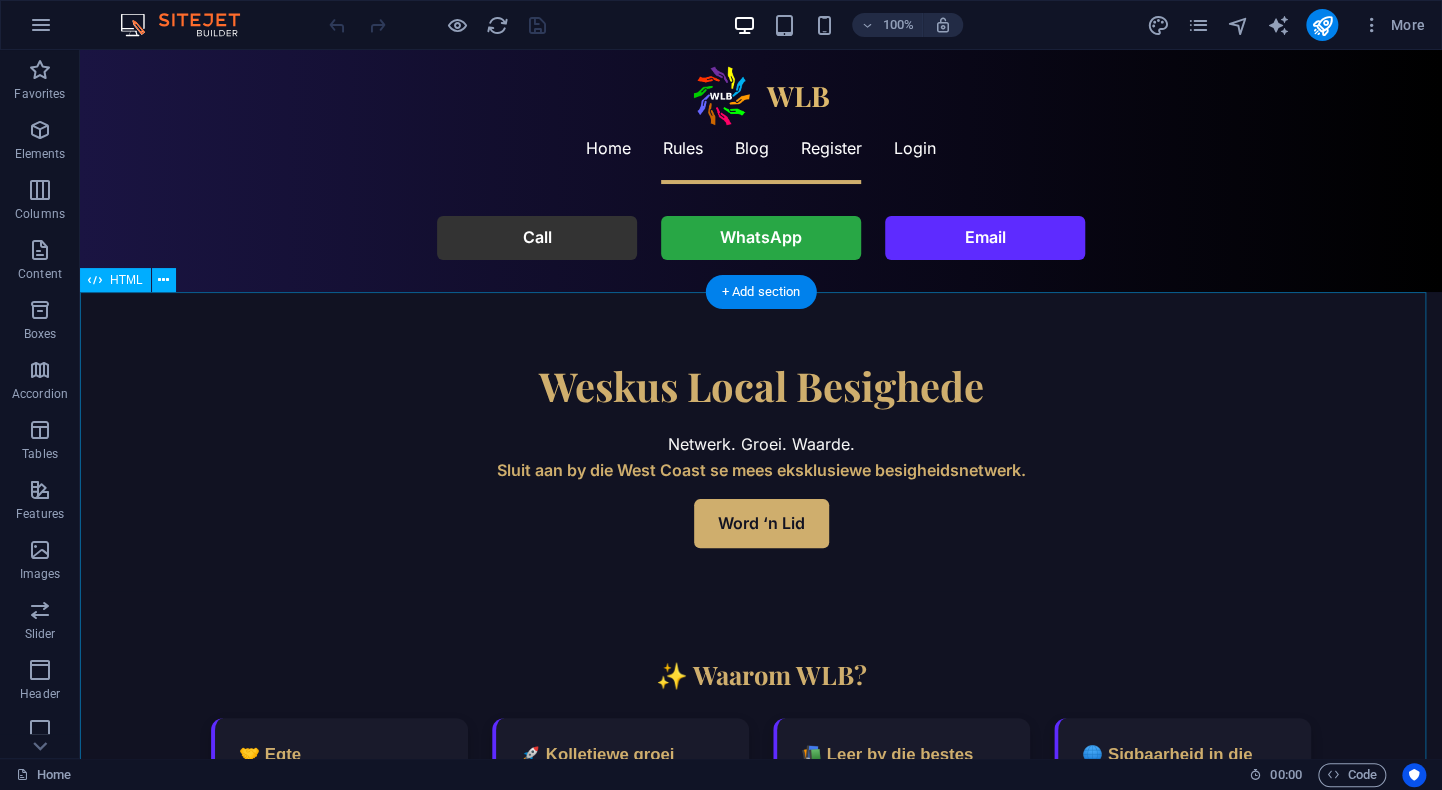 click on "WLB | Weskus Local Besighede
Weskus Local Besighede
Netwerk. Groei. Waarde.
Sluit aan by die West Coast se mees eksklusiewe besigheidsnetwerk.
Word ‘n Lid
✨ Waarom WLB?
🤝 Egte besigheidskontakte Ontmoet weekliks met ernstige, groei-gefokusde sakelui.
🚀 Kolletiewe groei Word deel van ‘n beweging wat die Weskus-ekonomie ophef.
📚 Leer by die bestes Ekspert-sessies, werkswinkels, en ware besigheidsstories.
🌐 Sigbaarheid in die streek Verhoog jou reputasie van [CITY] tot [CITY] en verder.
📸 RocxiBeach – [CITY] Vergadering
📅 Komende Gebeure
📍 Vrydae by RocxiBeach 07:45 – Netwerk & Ontbyt
📍 Woensdae by [CITY] 07:45 – 10:00 – Ontbyt en Netwerk
💻 Donderdae aanlyn via Teams
09:00 – 11:00" at bounding box center [761, 2894] 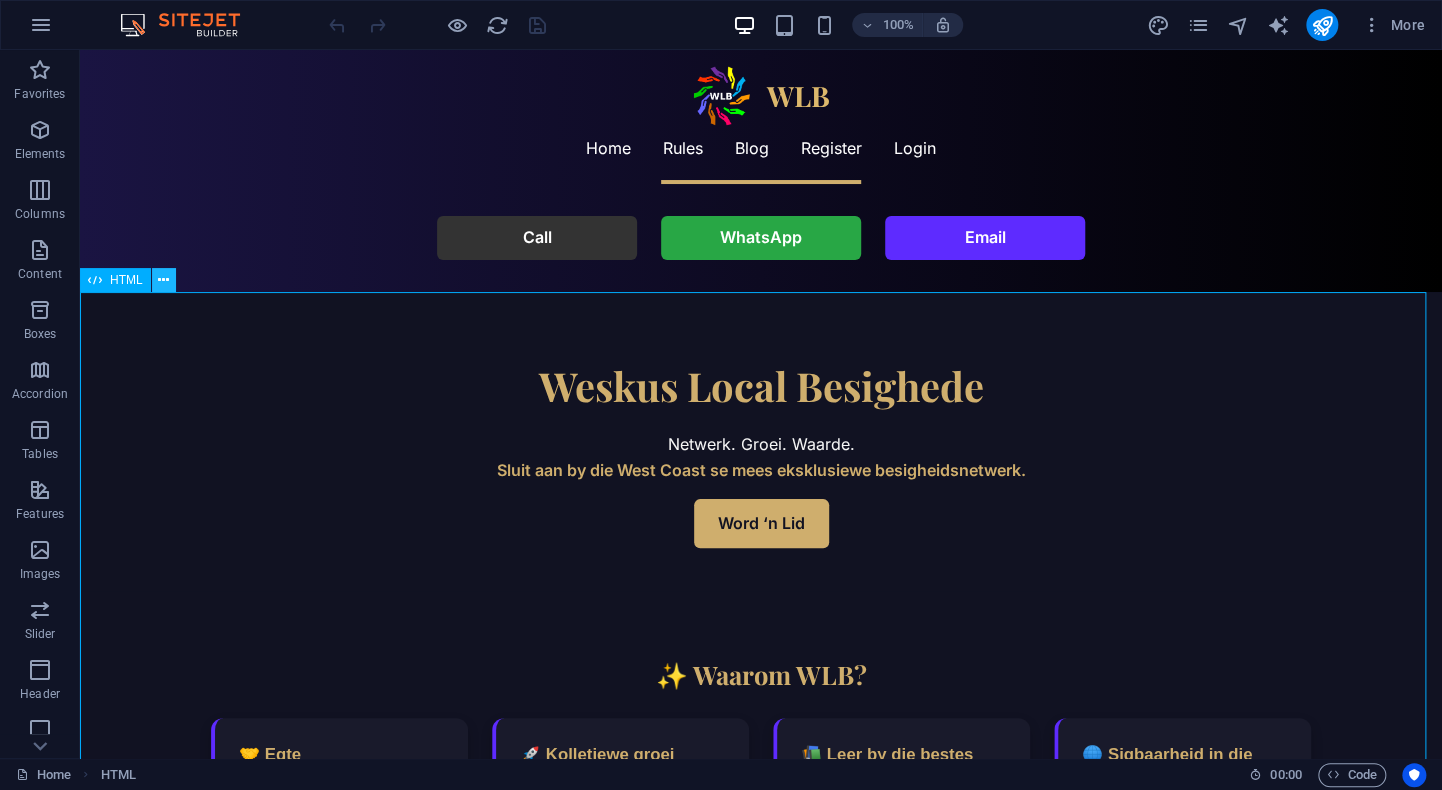click at bounding box center (163, 280) 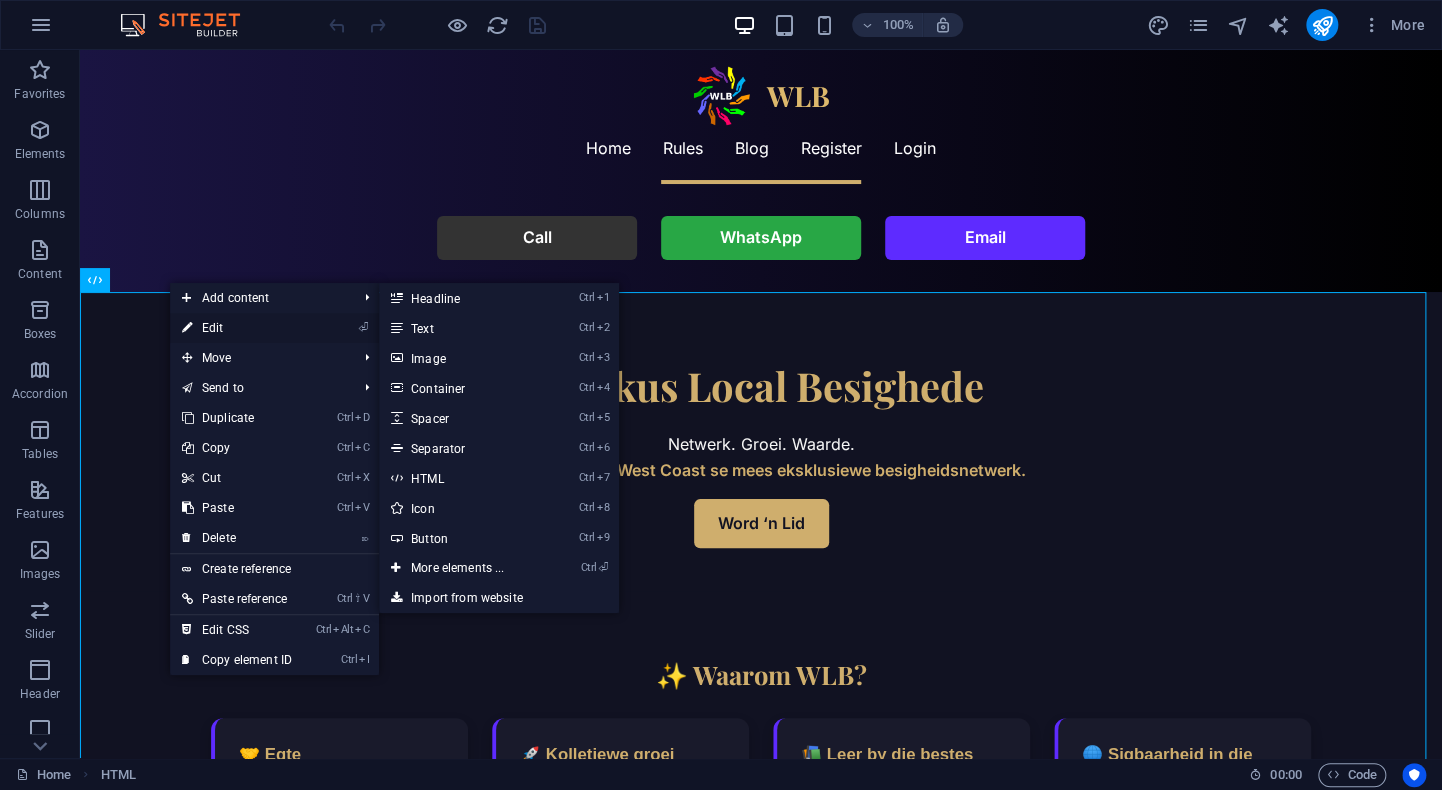 click on "⏎  Edit" at bounding box center [237, 328] 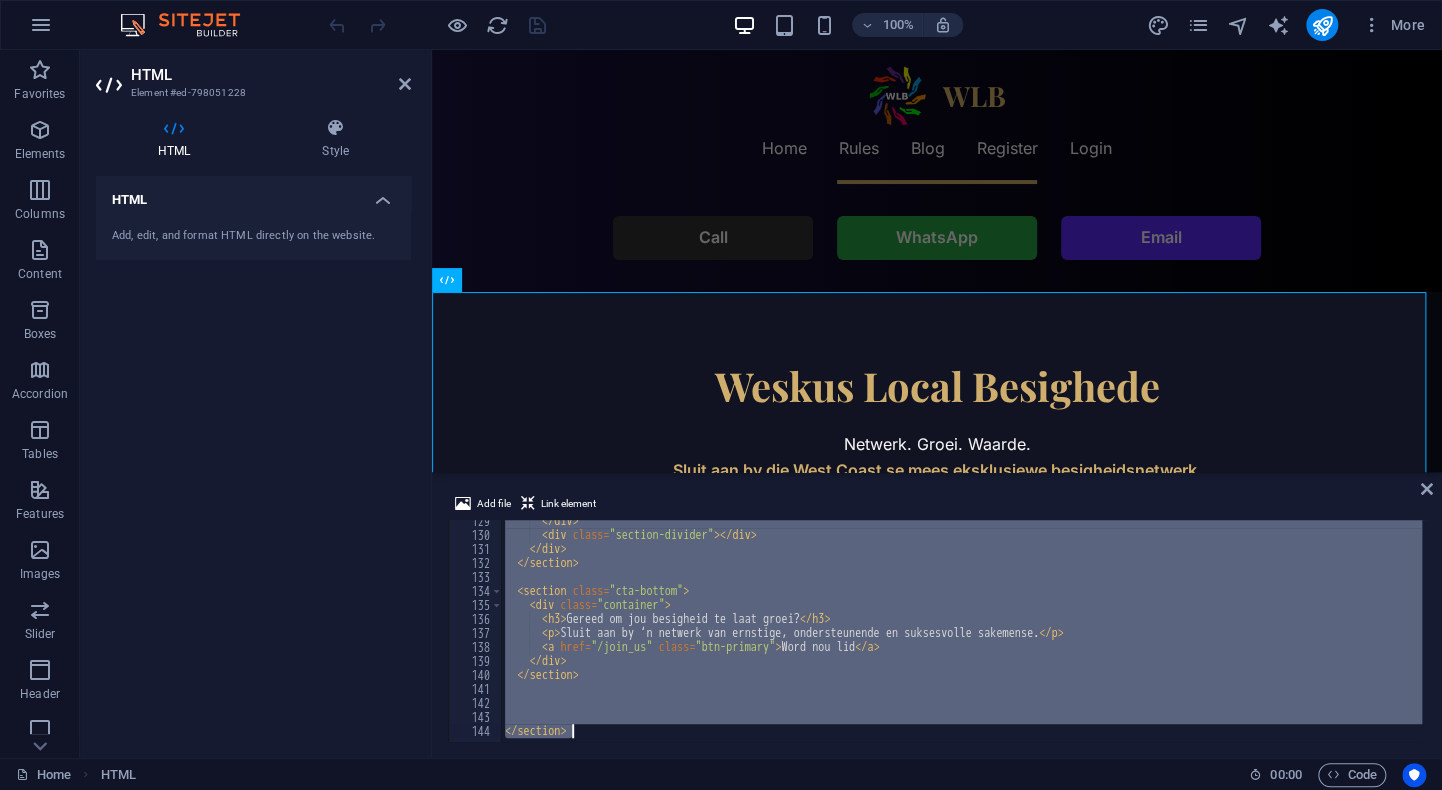 scroll, scrollTop: 1797, scrollLeft: 0, axis: vertical 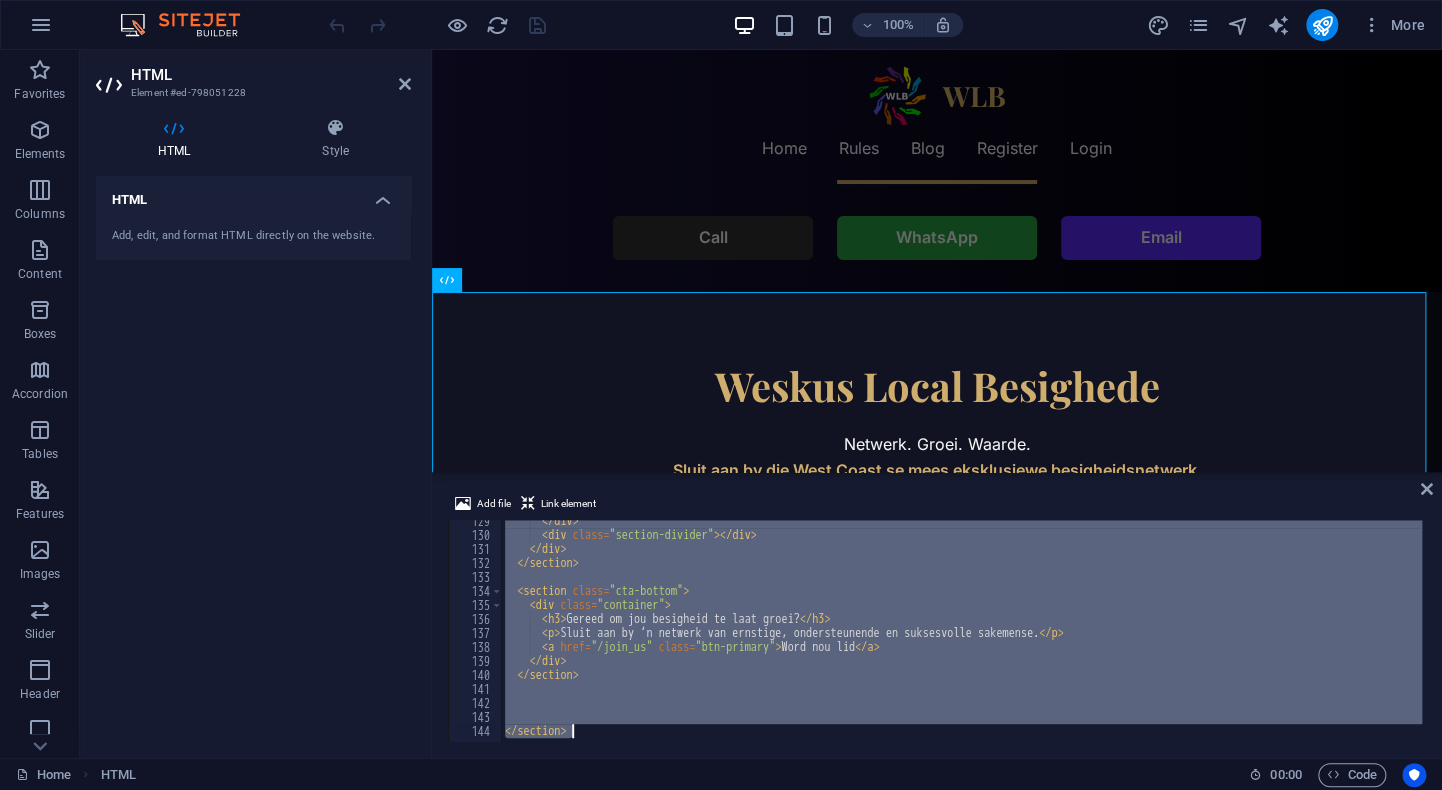 type 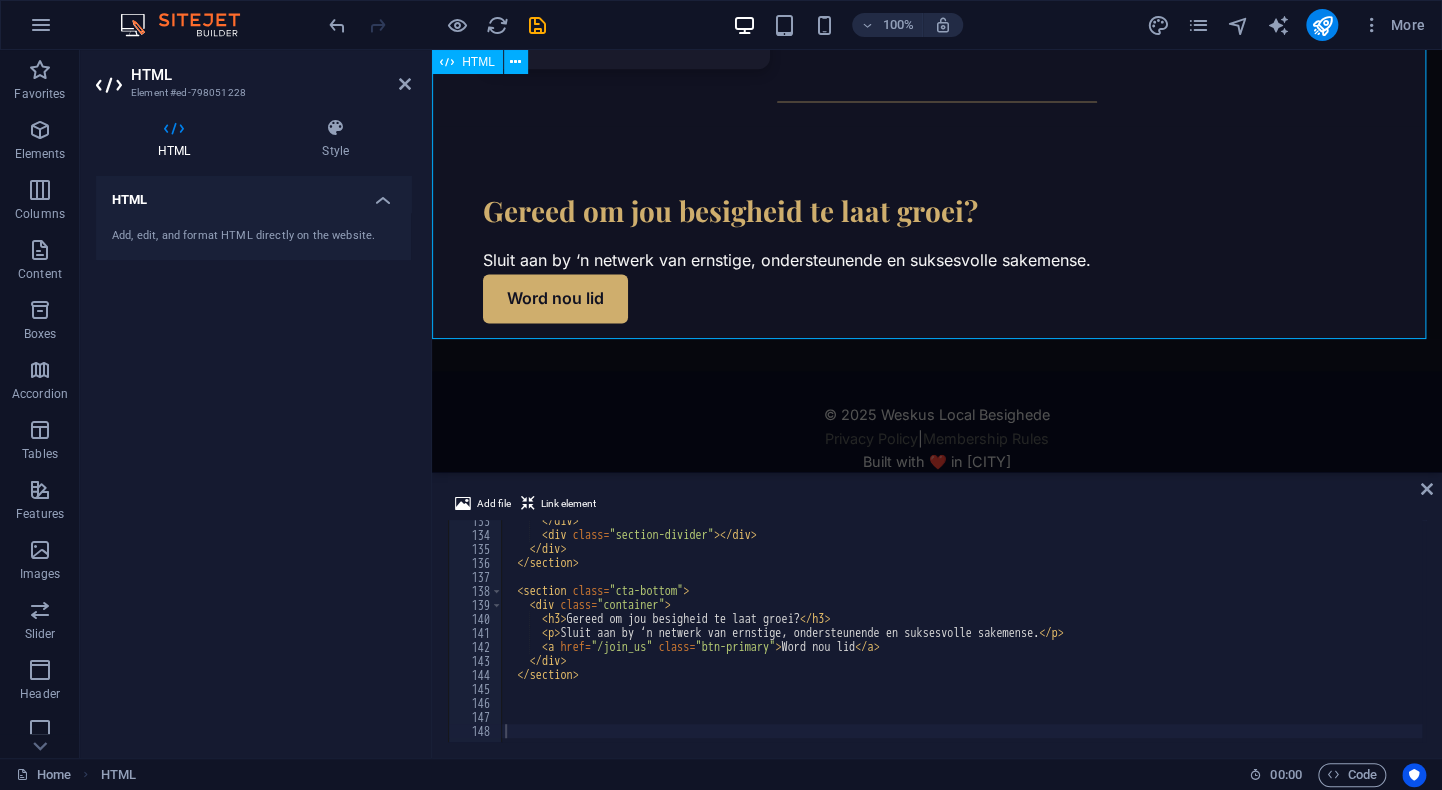 scroll, scrollTop: 4978, scrollLeft: 0, axis: vertical 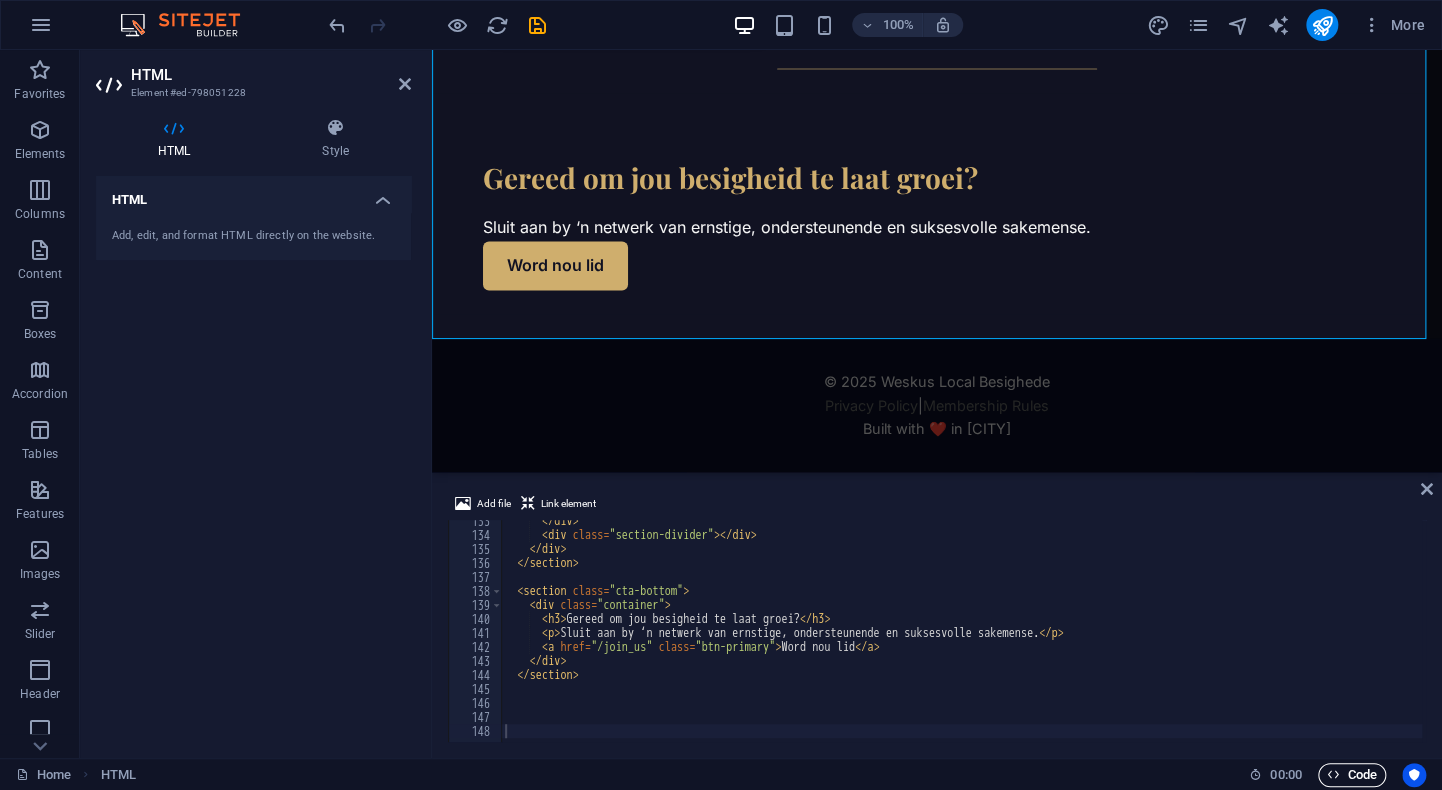 click on "Code" at bounding box center (1352, 775) 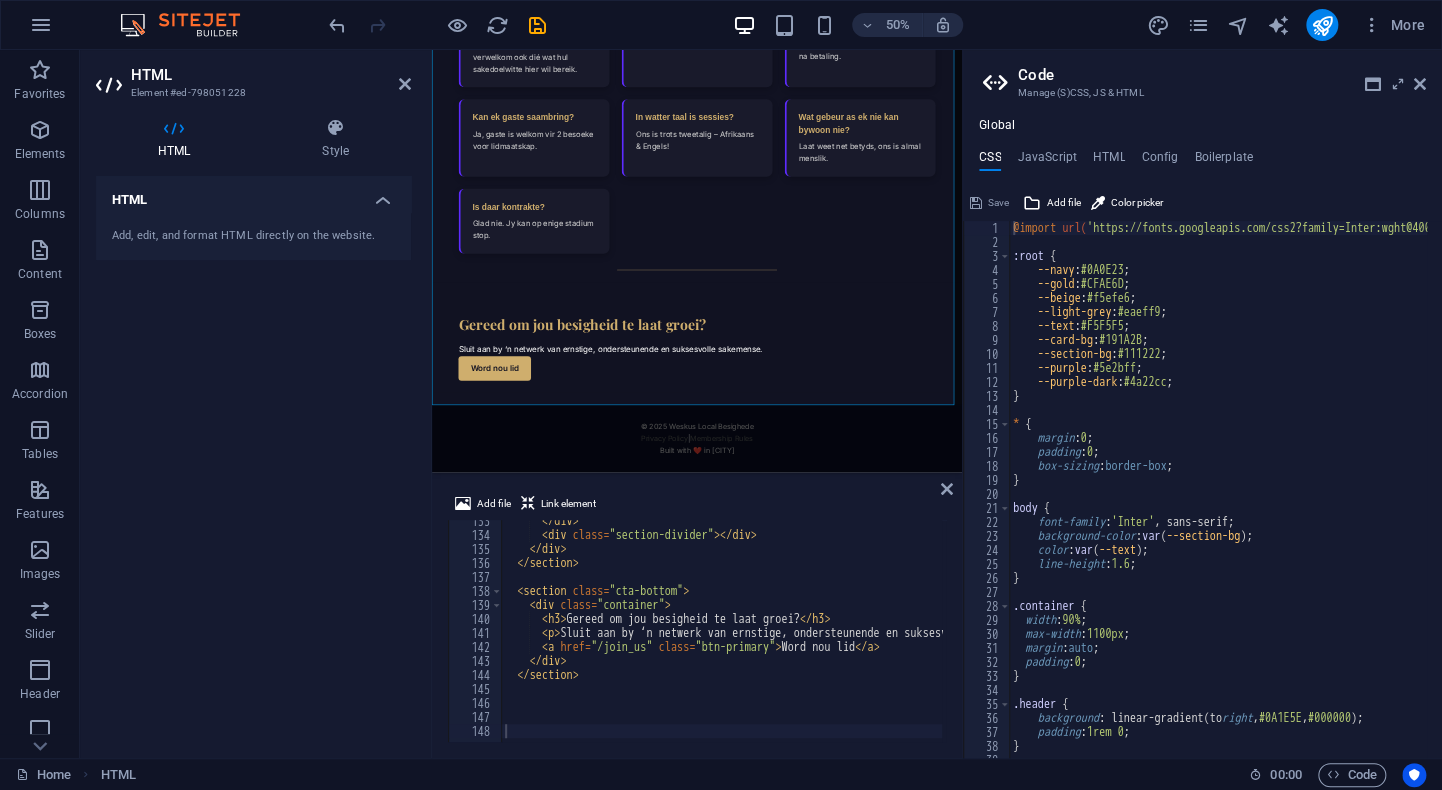 click on "@import   url( 'https://fonts.googleapis.com/css2?family=Inter:wght@400;600&family=Playfair+Display:wght@600;700&display=swap' ) ; :root   {      --navy :  #0A0E23 ;      --gold :  #CFAE6D ;      --beige :  #f5efe6 ;      --light-grey :  #eaeff9 ;      --text :  #F5F5F5 ;      --card-bg :  #191A2B ;      --section-bg :  #111222 ;      --purple :  #5e2bff ;      --purple-dark :  #4a22cc ; } *   {      margin :  0 ;      padding :  0 ;      box-sizing :  border-box ; } body   {      font-family :  'Inter' , sans-serif;      background-color :  var ( --section-bg ) ;      color :  var ( --text ) ;      line-height :  1.6 ; } .container   {    width :  90% ;    max-width :  1100px ;    margin :  auto ;    padding :  0 ; } .header   {      background : linear-gradient ( to  right ,  #0A1E5E ,  #000000 ) ;      padding :  1rem   0 ; }" at bounding box center (1434, 496) 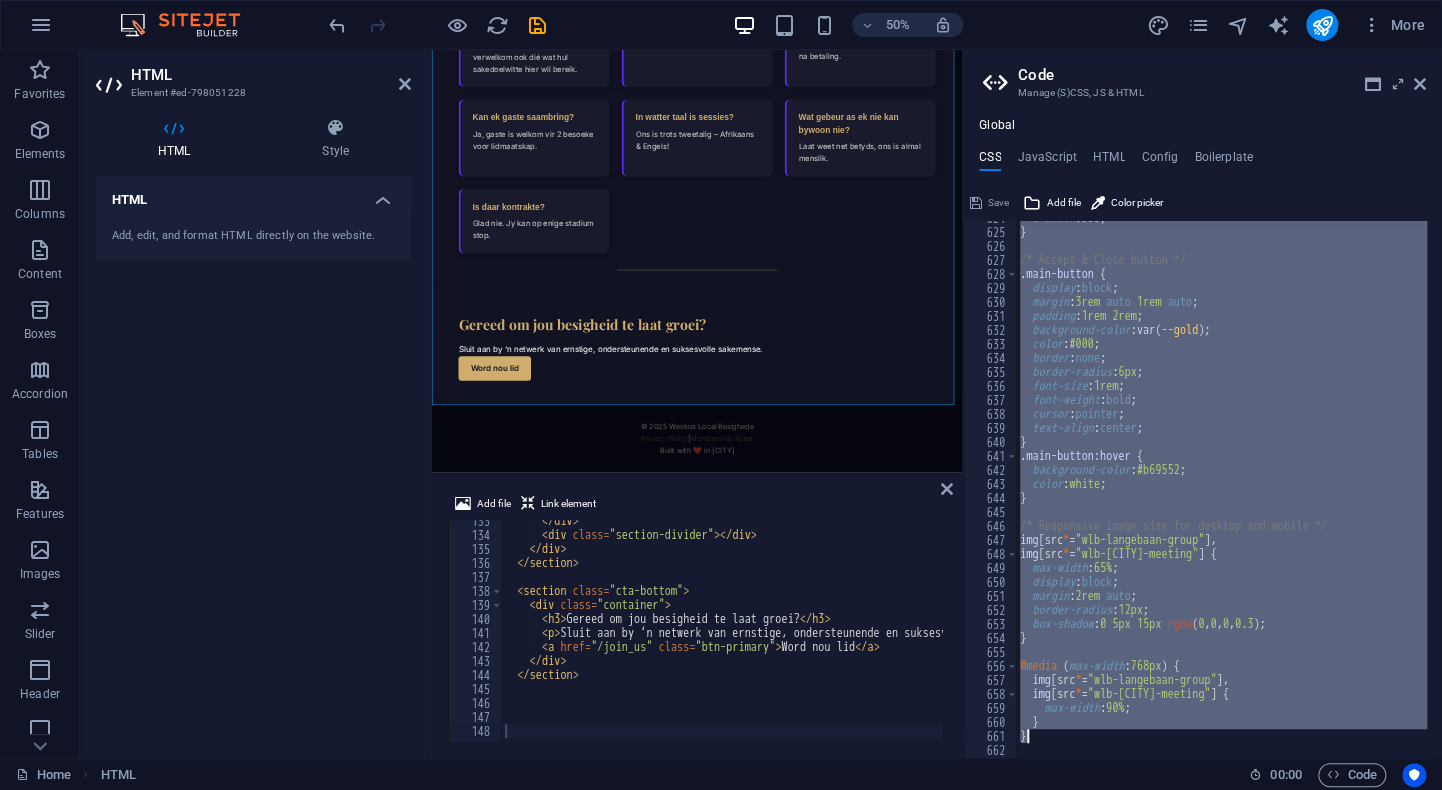 scroll, scrollTop: 8382, scrollLeft: 0, axis: vertical 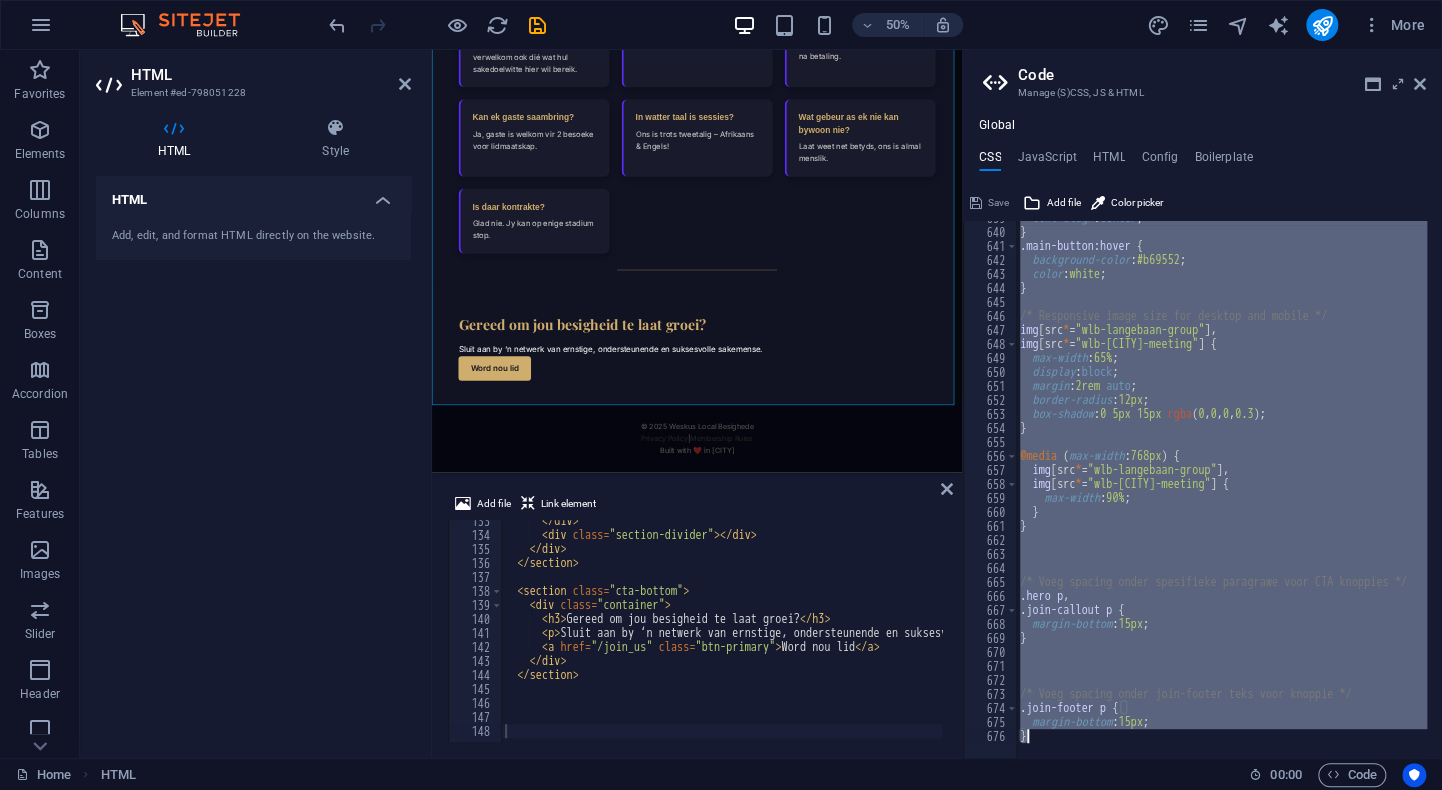 drag, startPoint x: 1012, startPoint y: 229, endPoint x: 1065, endPoint y: 770, distance: 543.5899 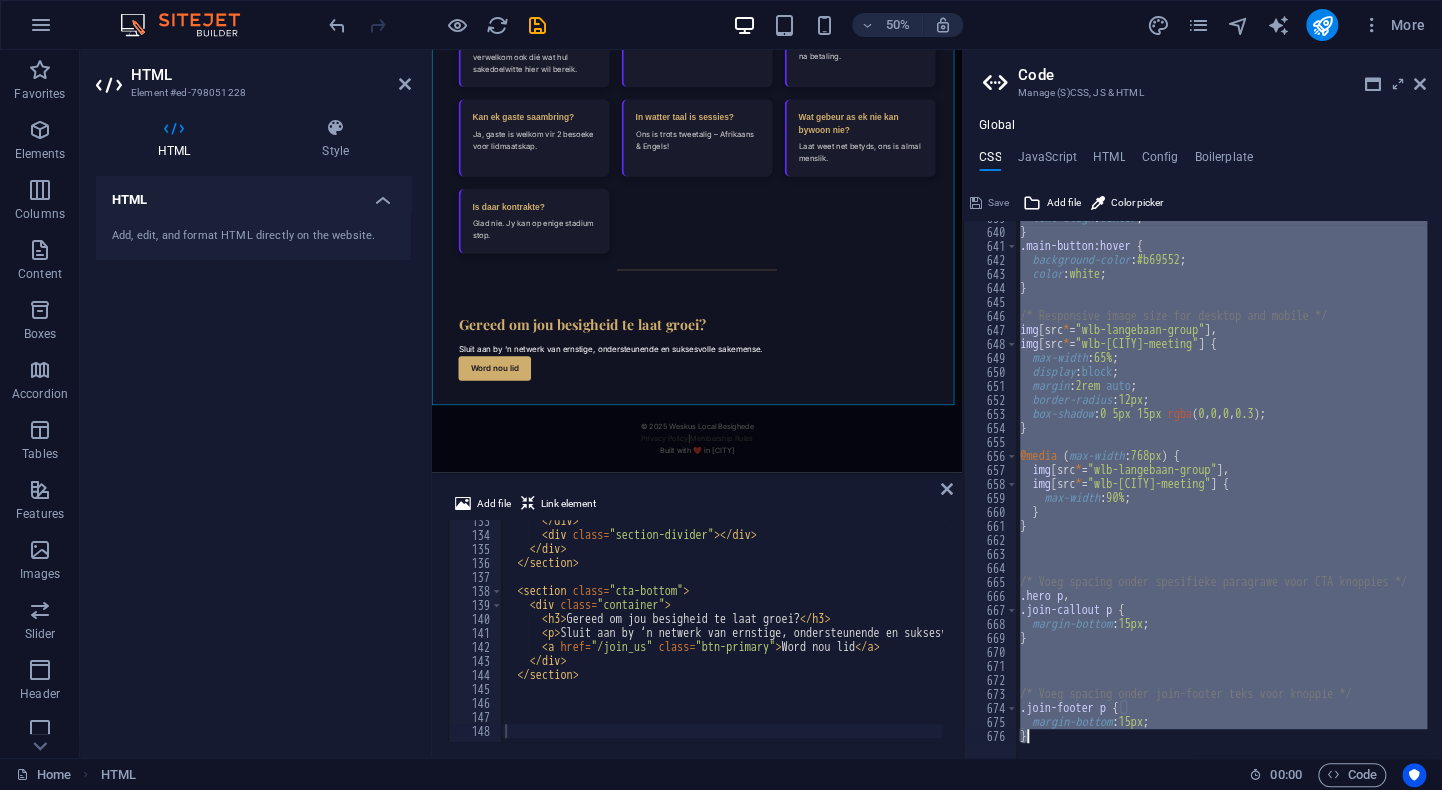 paste 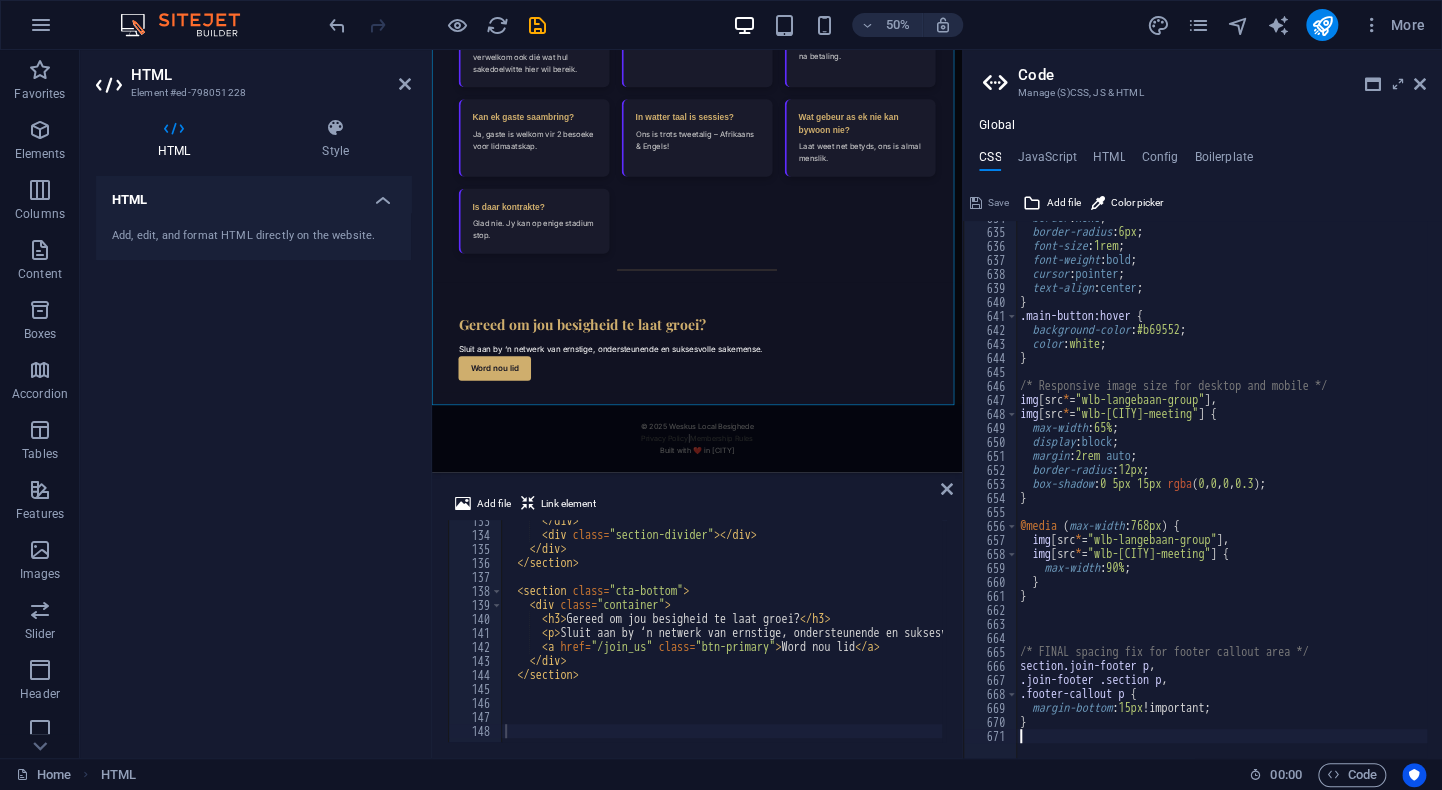 scroll, scrollTop: 8872, scrollLeft: 0, axis: vertical 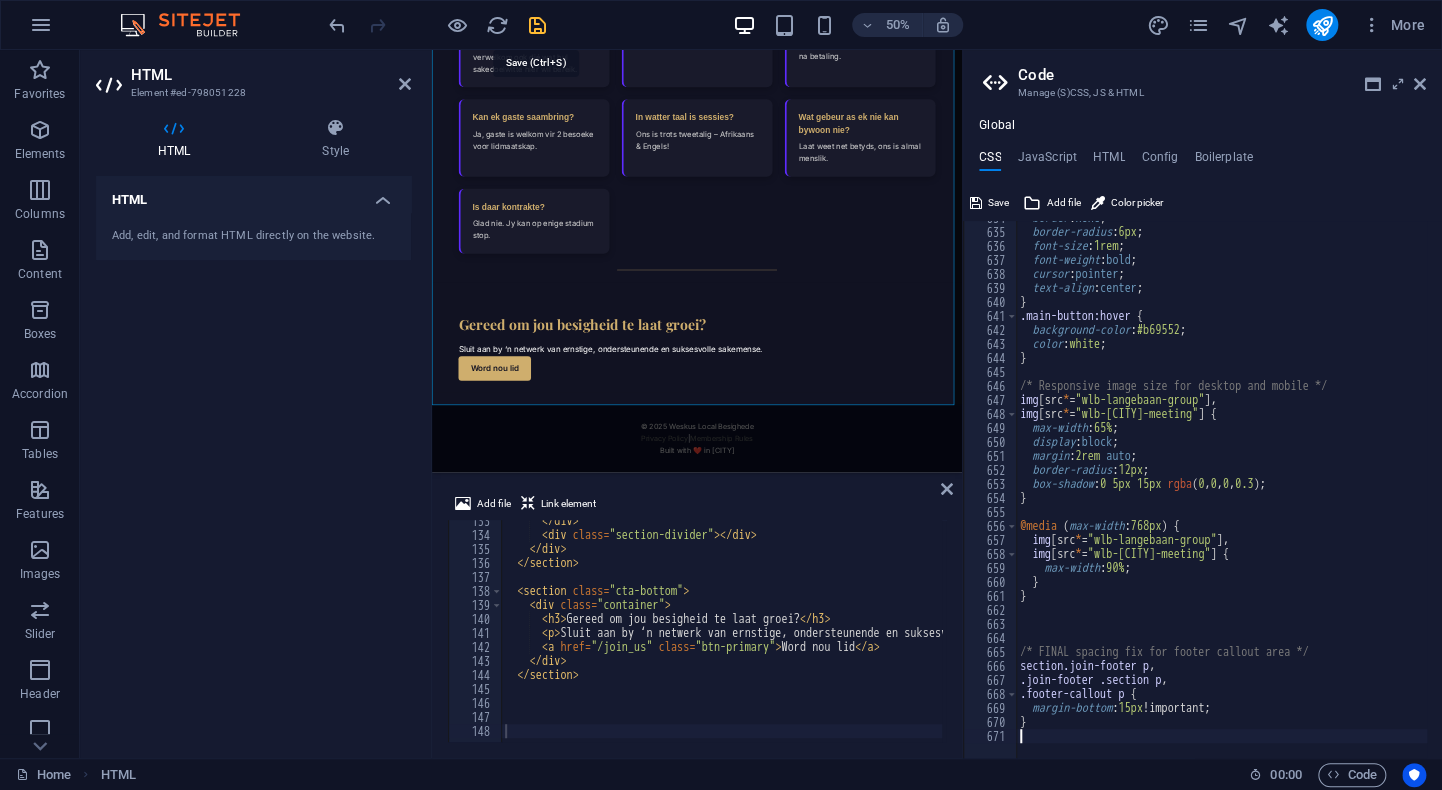 click at bounding box center (537, 25) 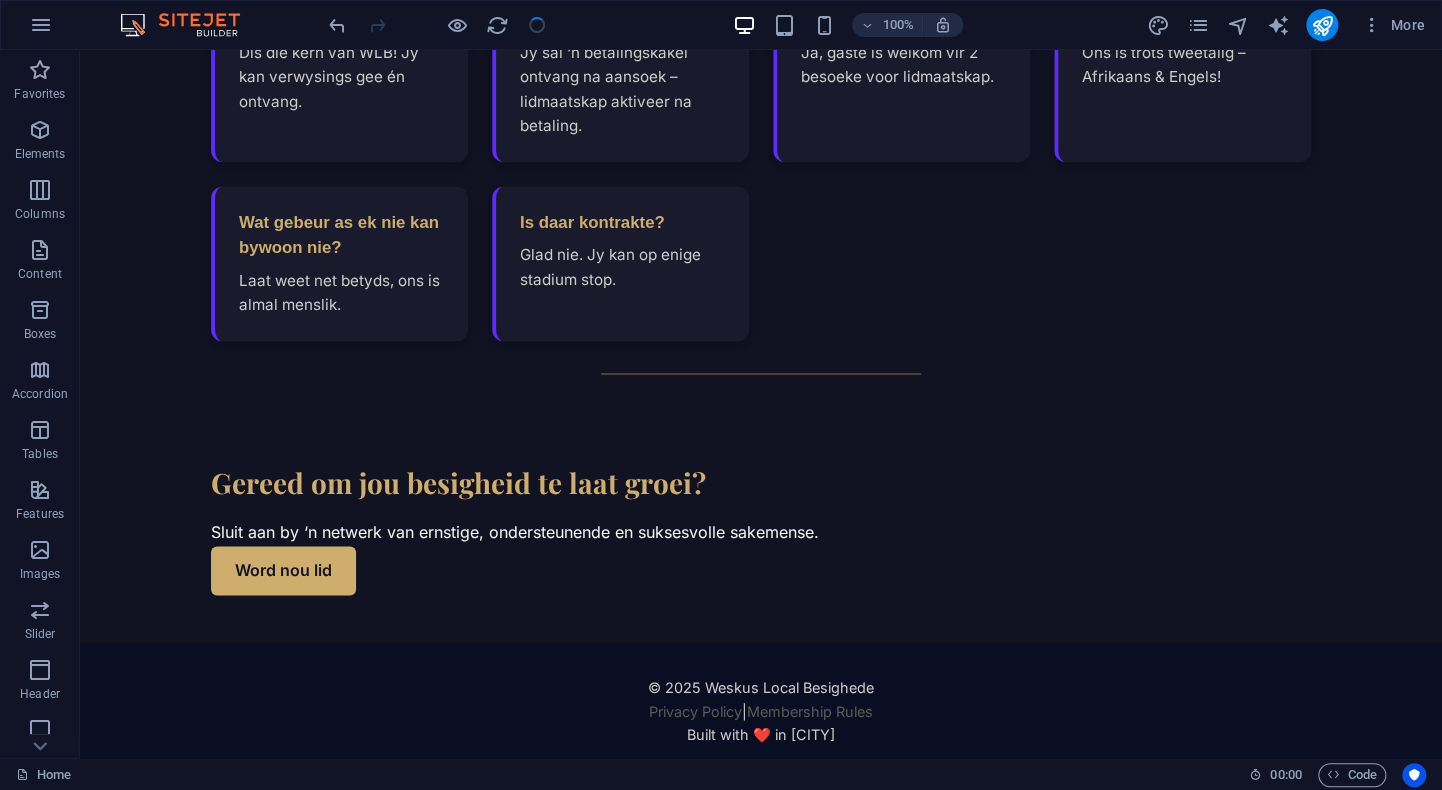 scroll, scrollTop: 4814, scrollLeft: 0, axis: vertical 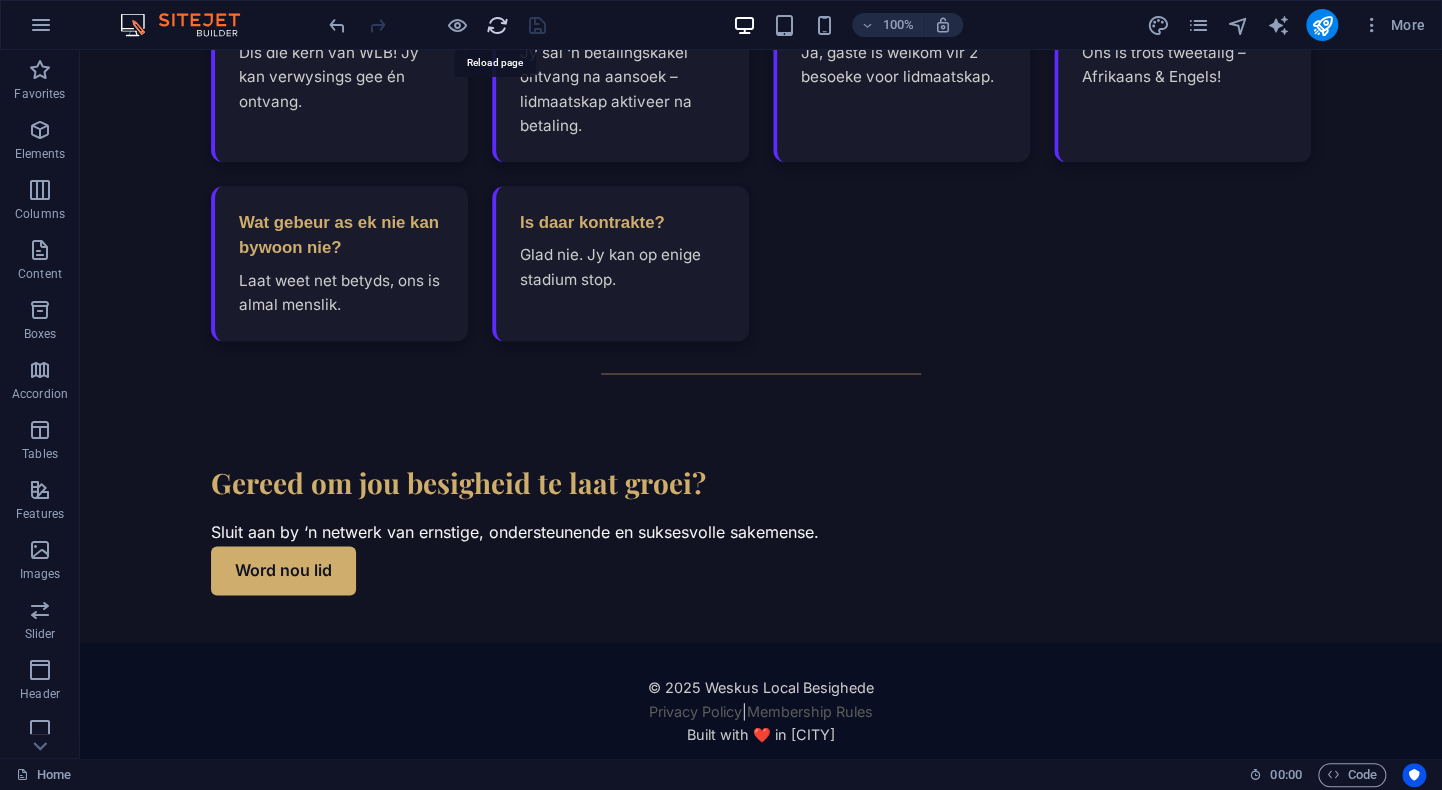 click at bounding box center [497, 25] 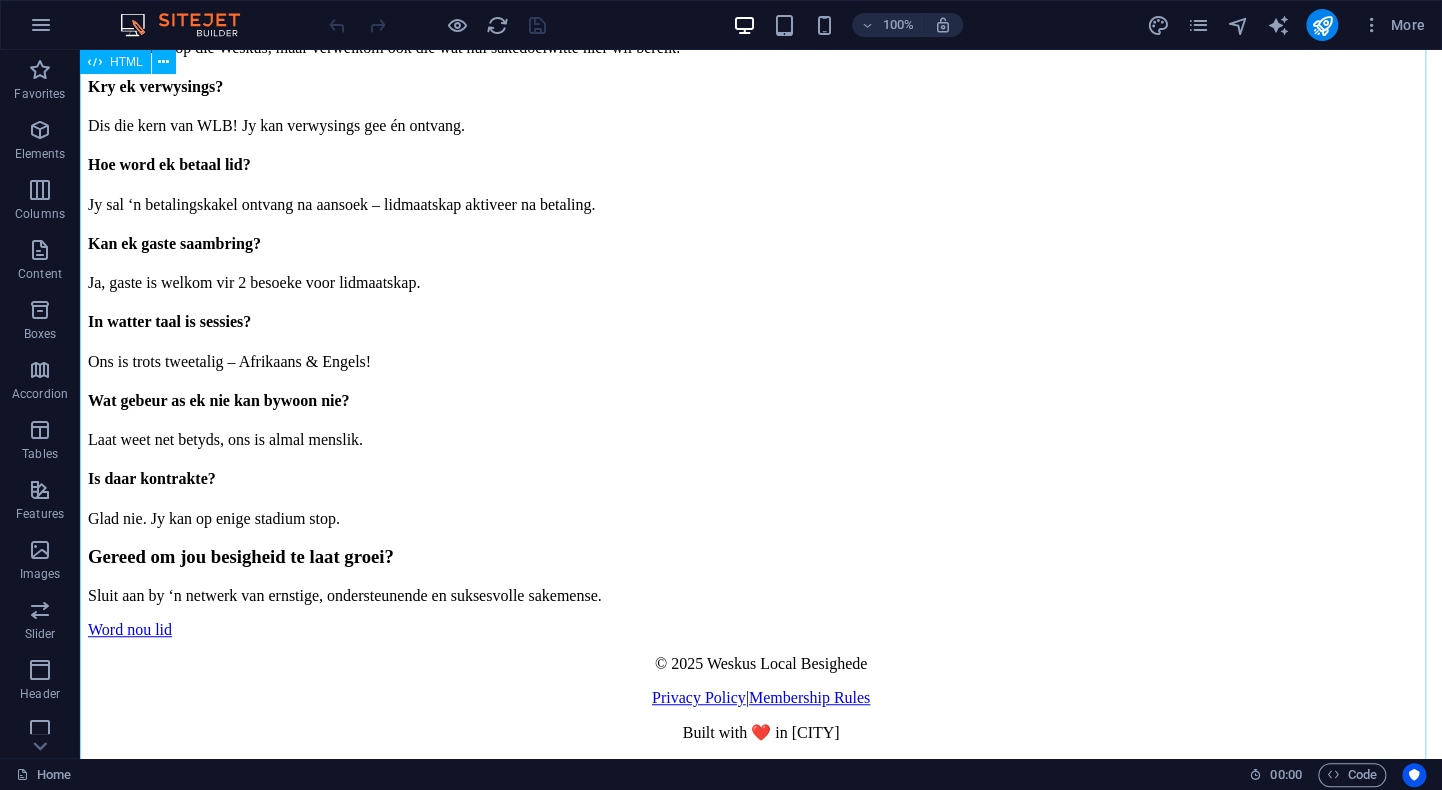 scroll, scrollTop: 4814, scrollLeft: 0, axis: vertical 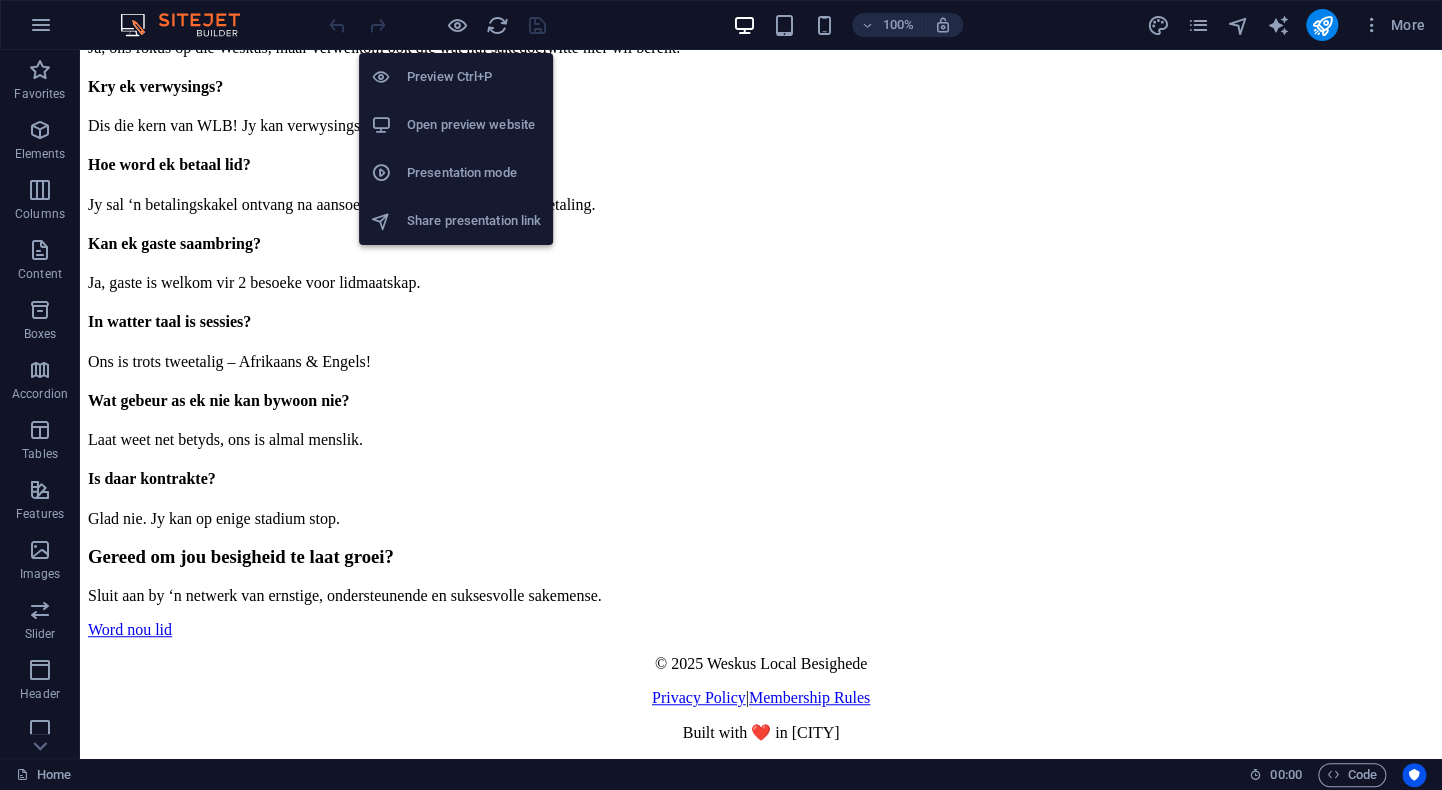 click on "Open preview website" at bounding box center (474, 125) 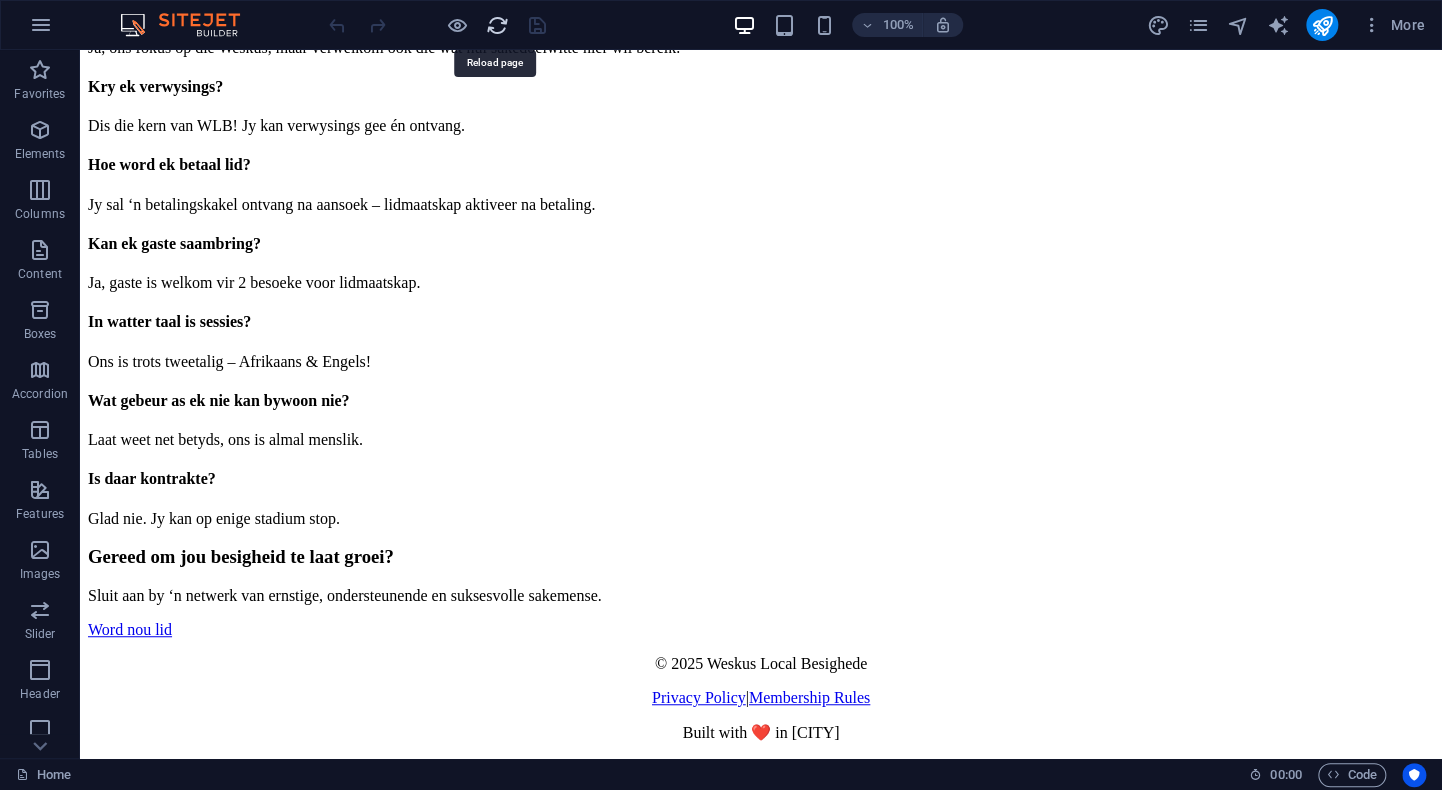 click at bounding box center [497, 25] 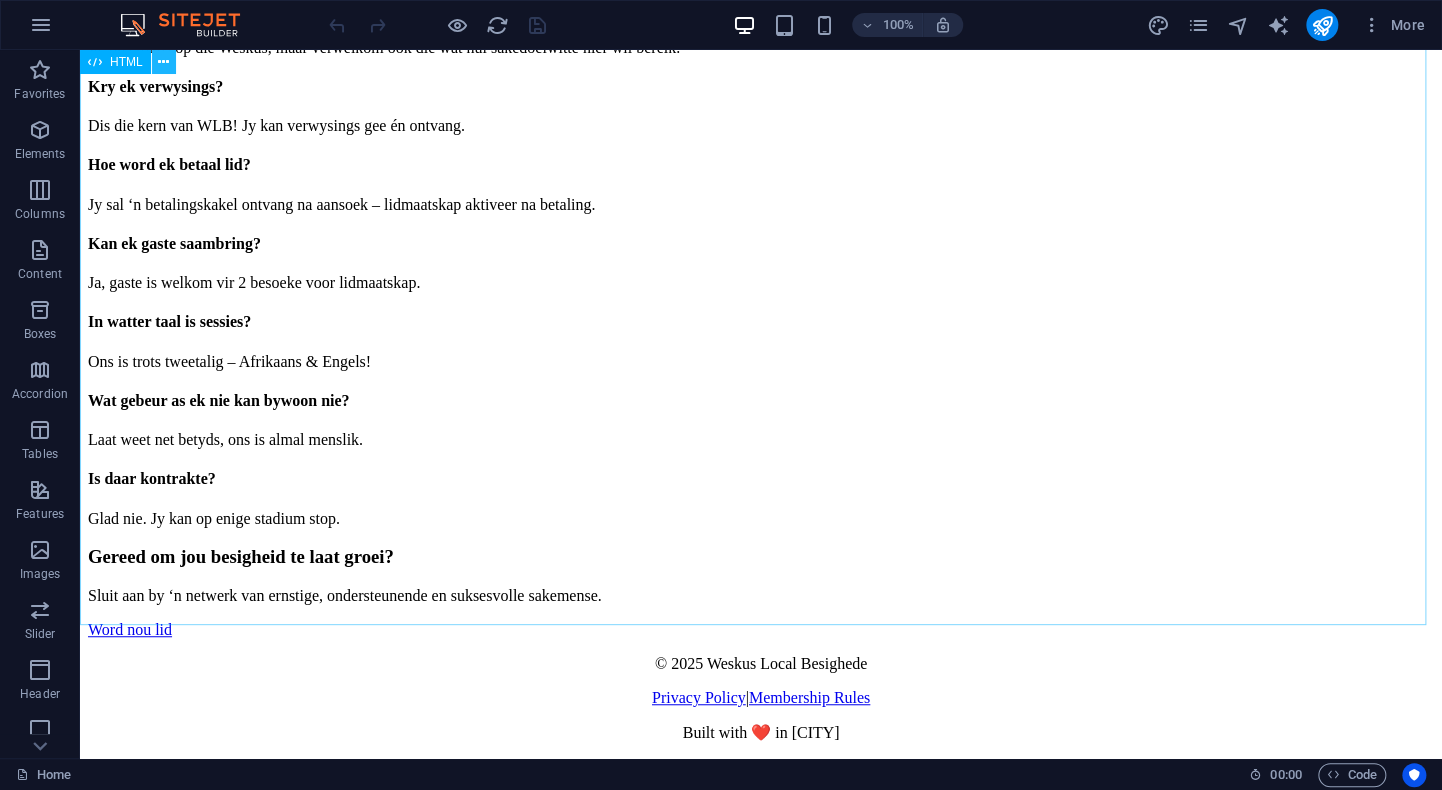 click at bounding box center (163, 62) 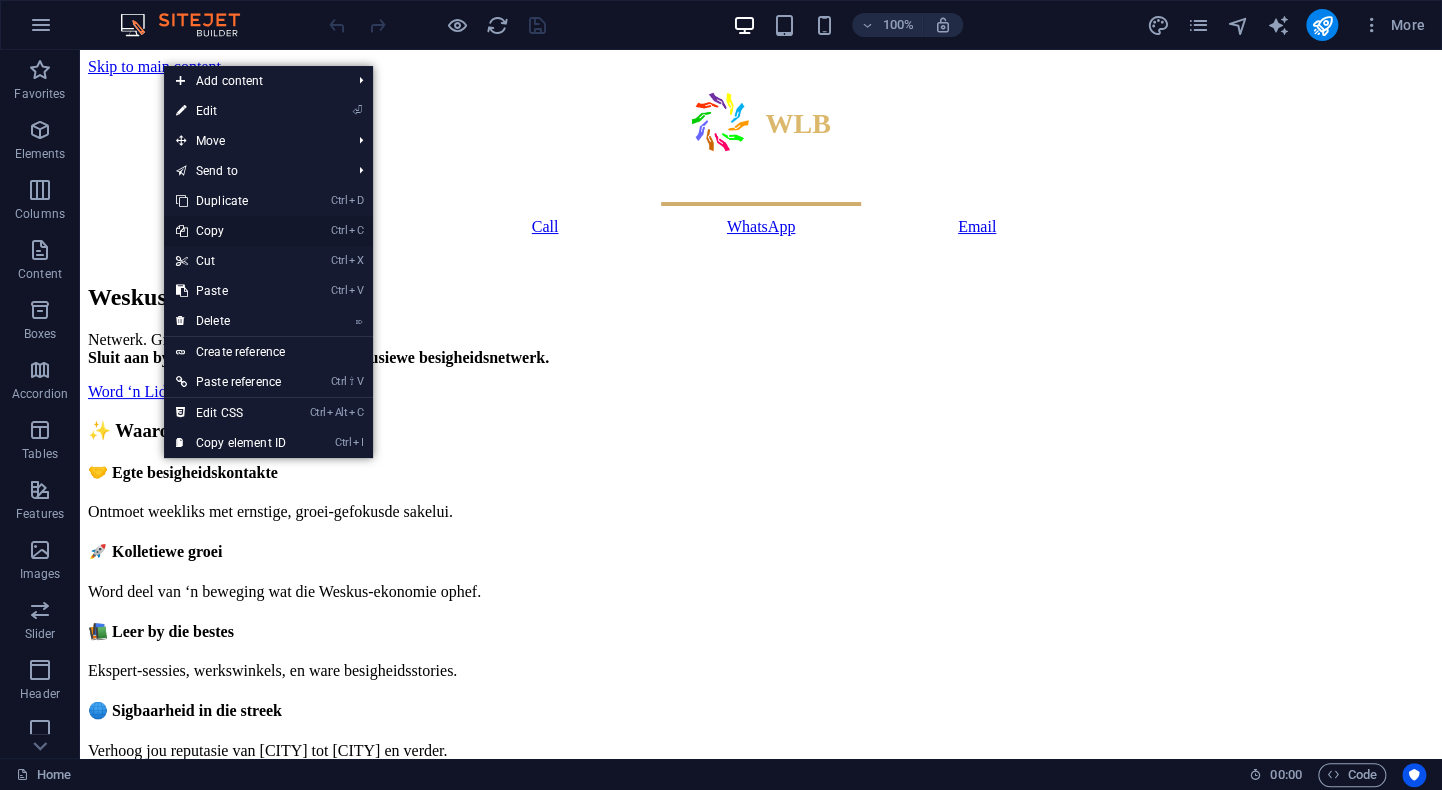 scroll, scrollTop: 0, scrollLeft: 0, axis: both 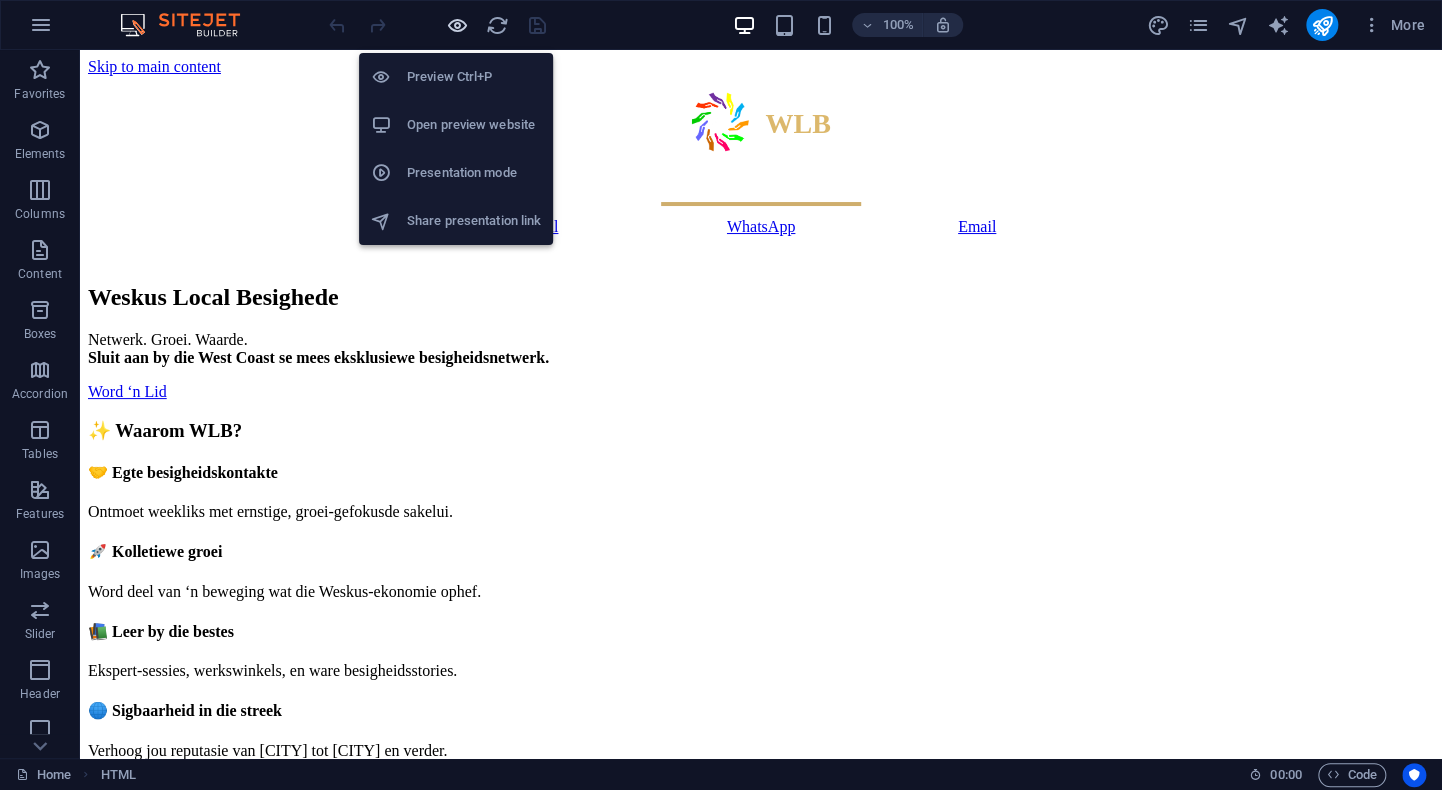 click at bounding box center (457, 25) 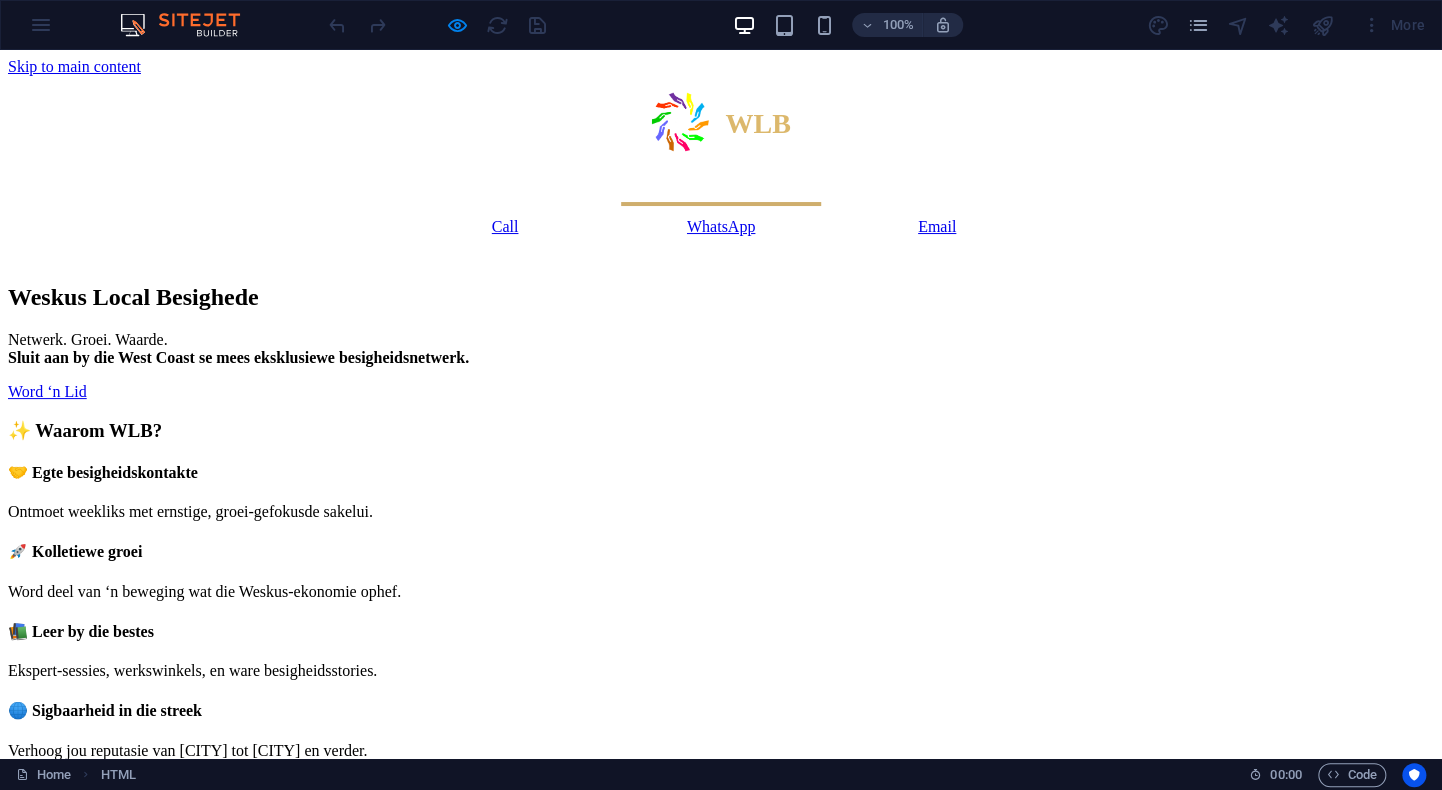 click on "Weskus Local Besighede" at bounding box center [721, 297] 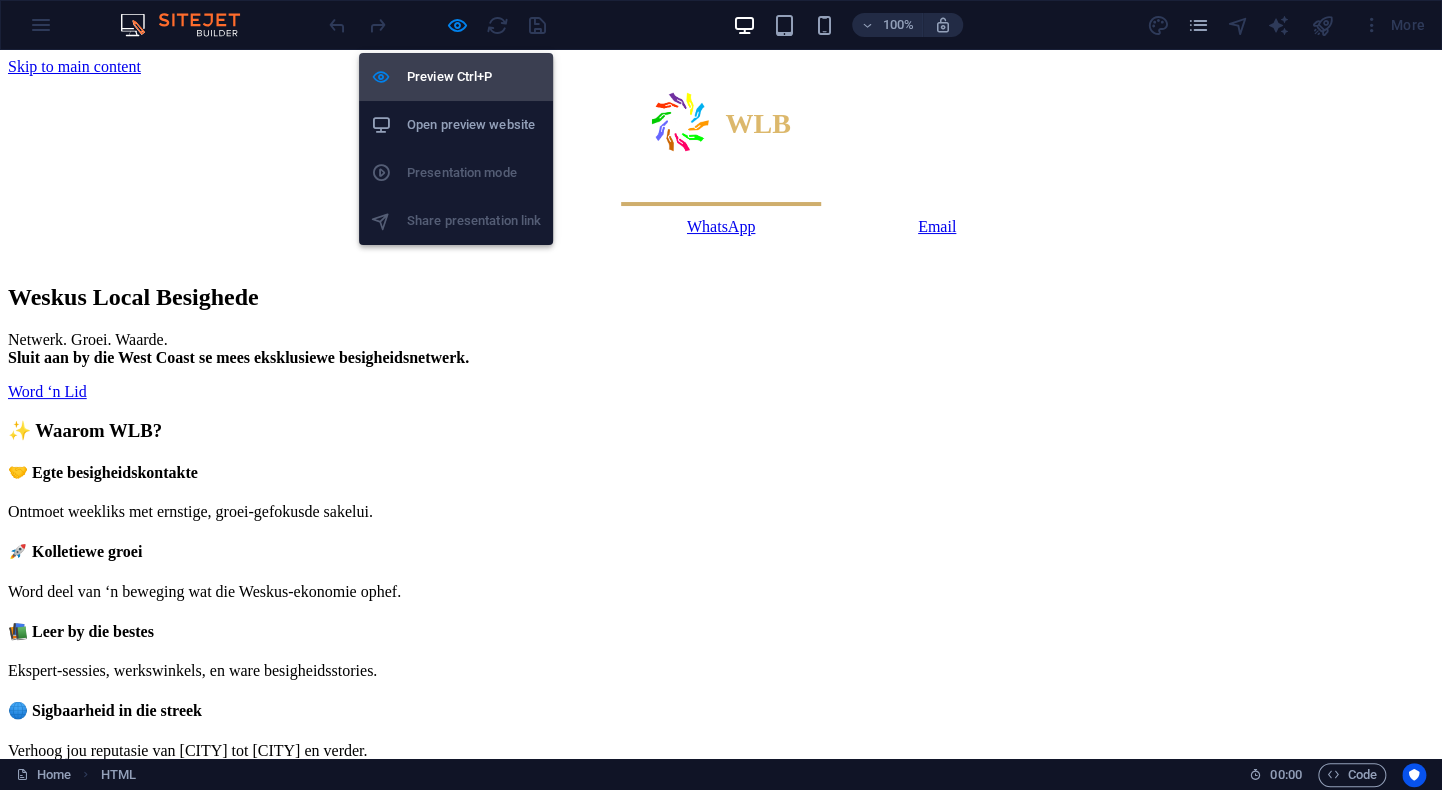 click on "Preview Ctrl+P" at bounding box center (474, 77) 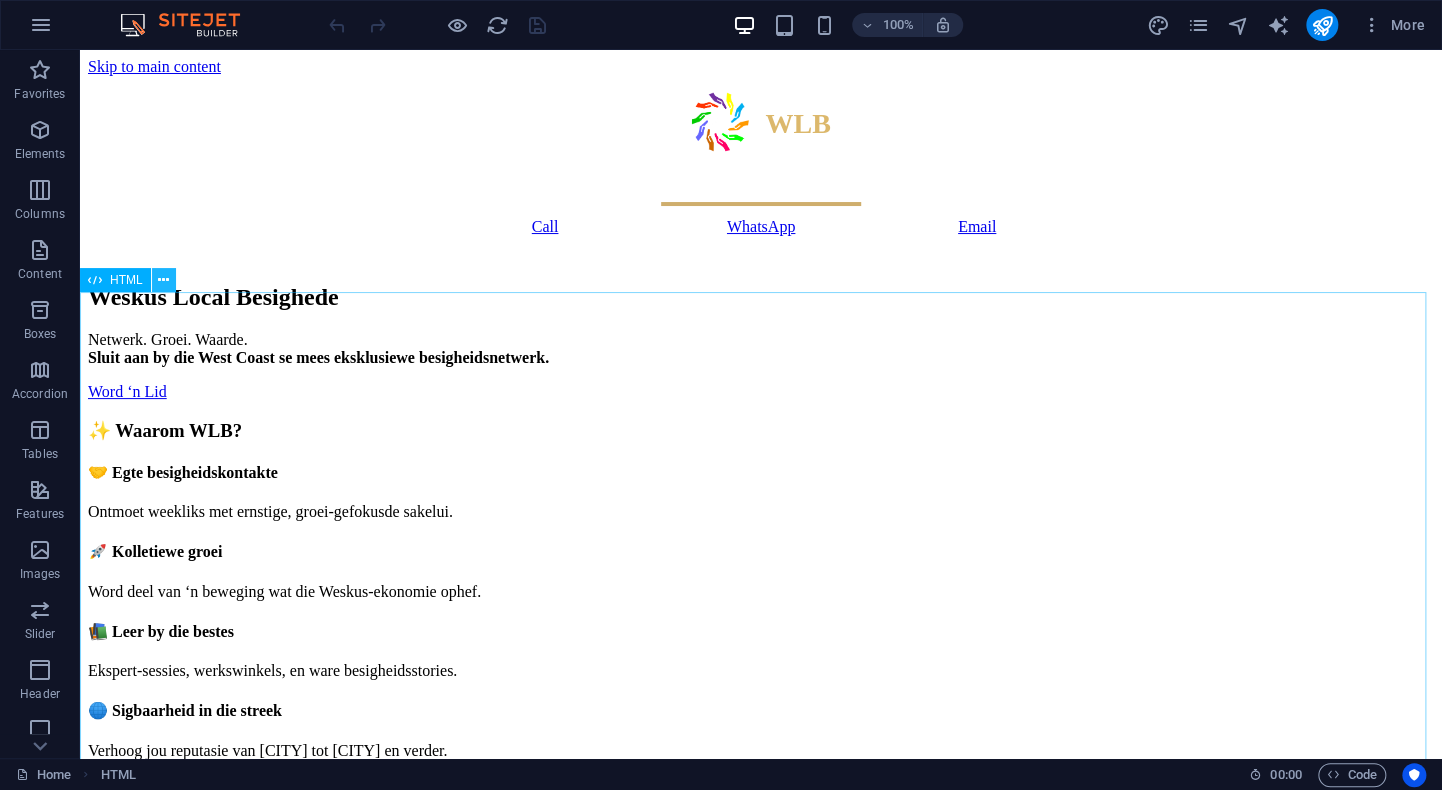 click at bounding box center [164, 280] 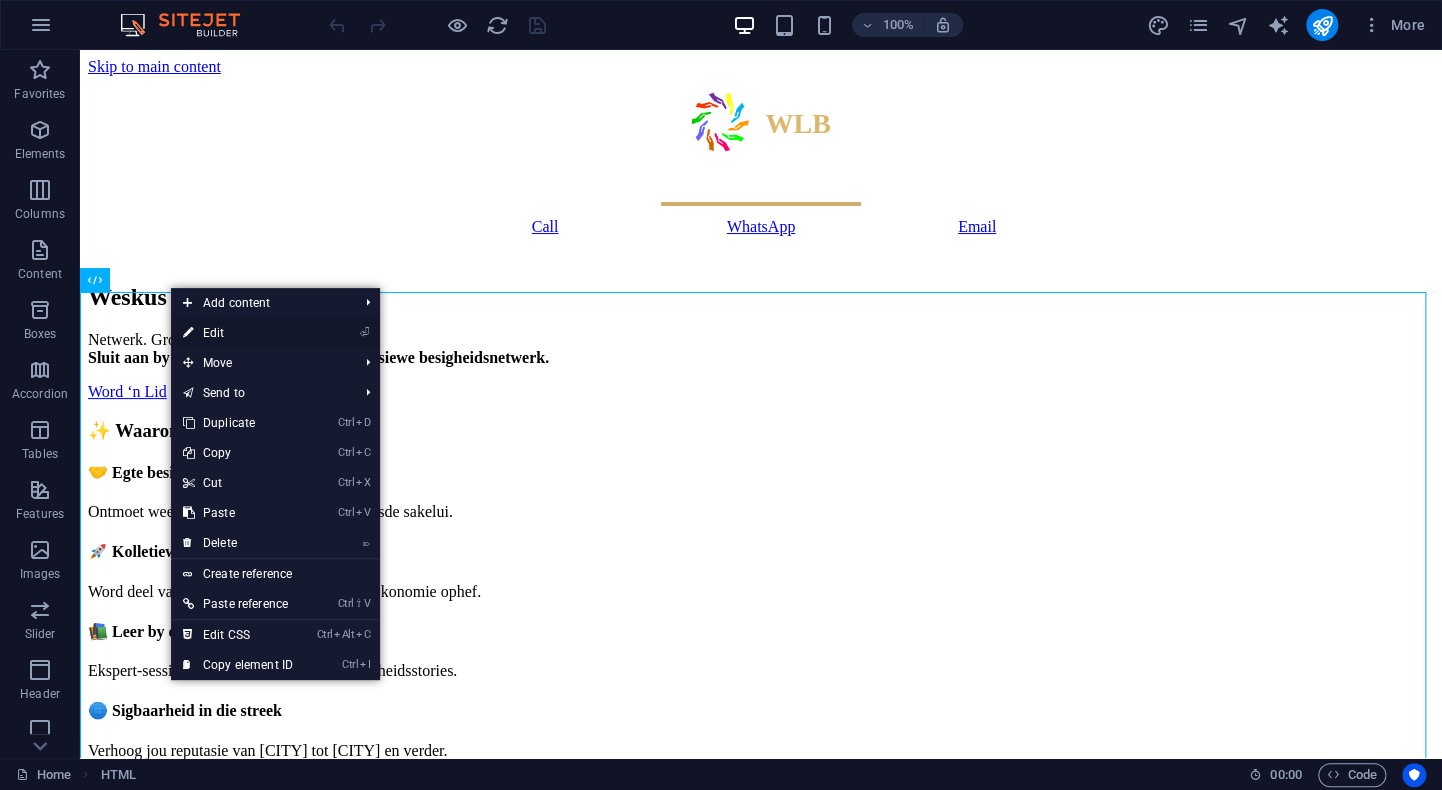 click on "⏎  Edit" at bounding box center (238, 333) 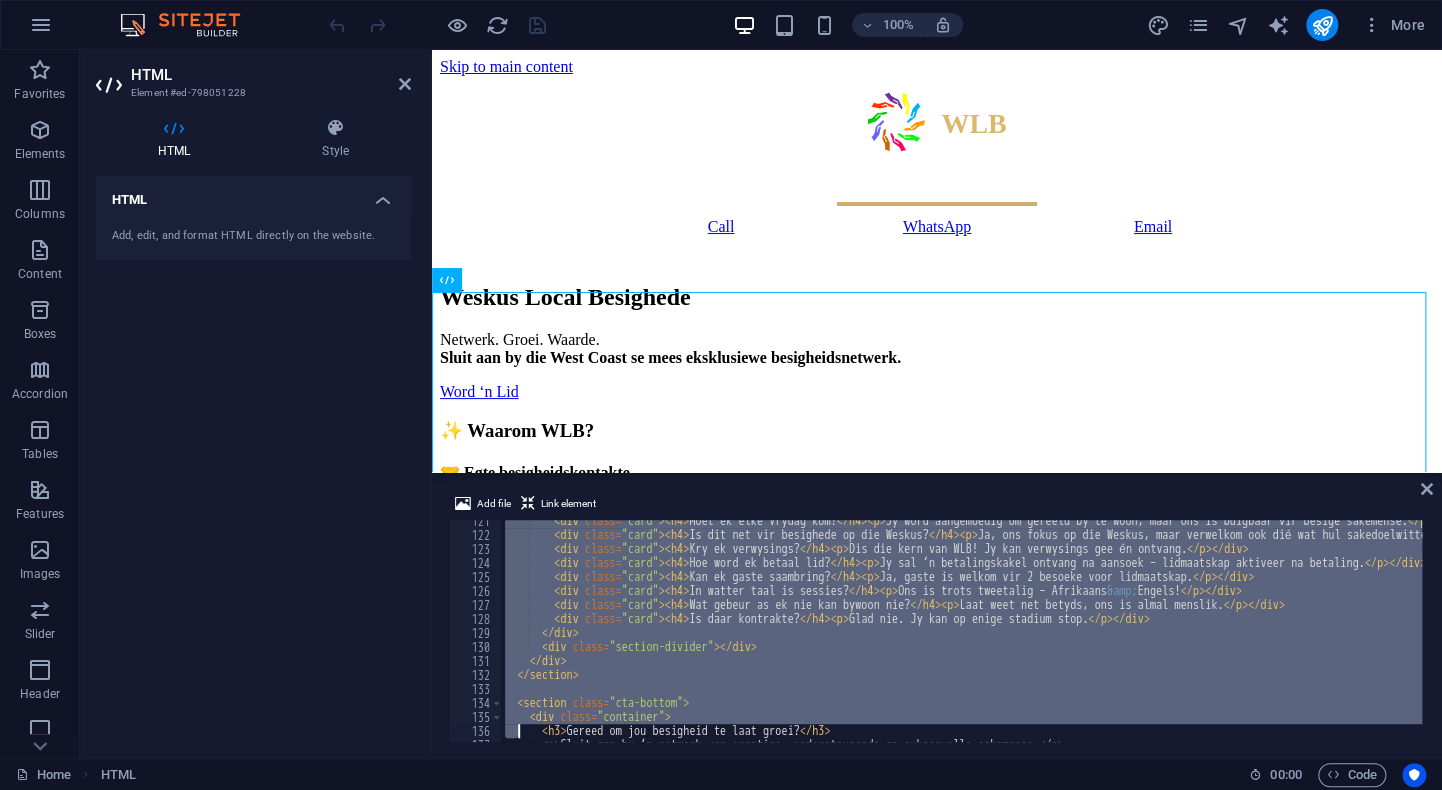 scroll, scrollTop: 1797, scrollLeft: 0, axis: vertical 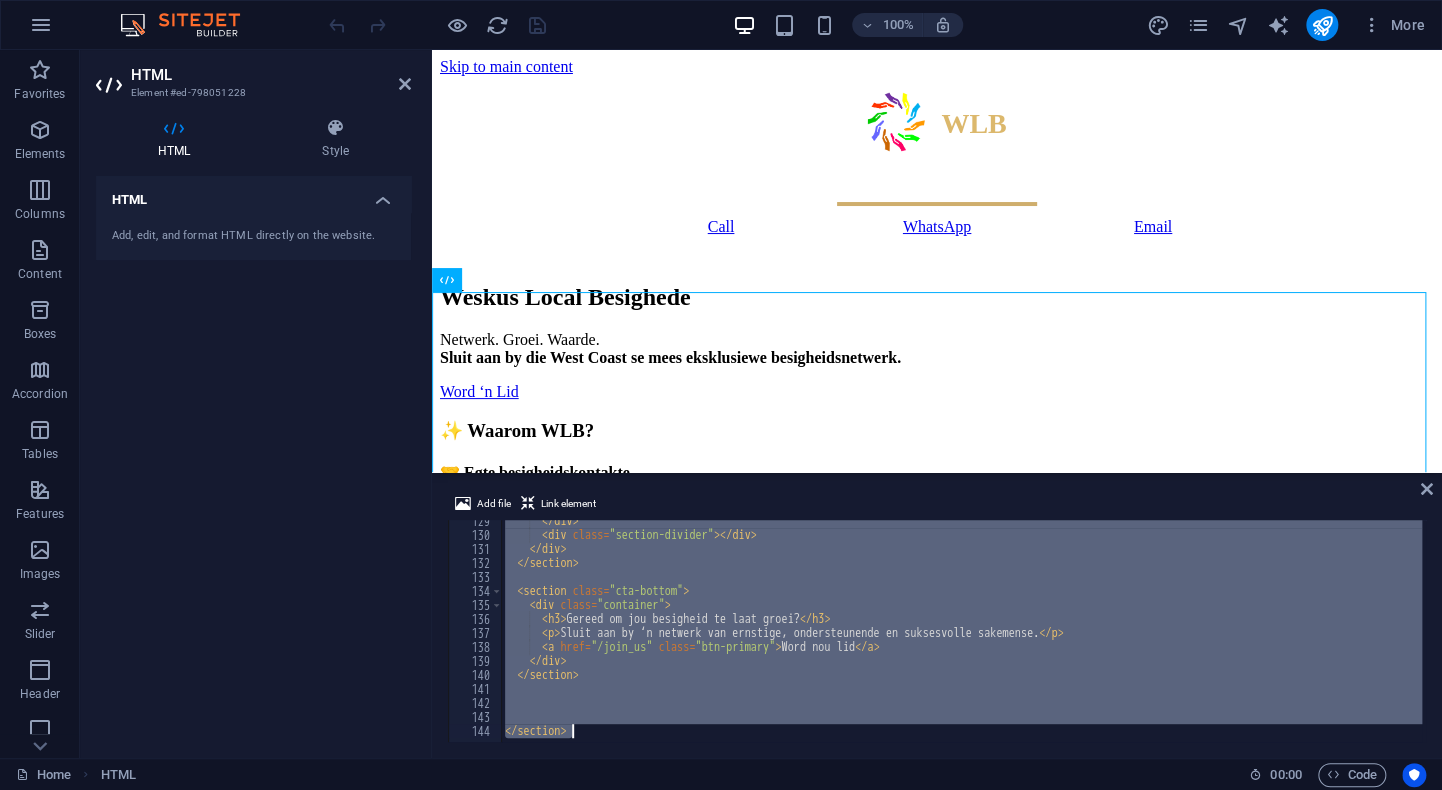 drag, startPoint x: 505, startPoint y: 523, endPoint x: 541, endPoint y: 782, distance: 261.48996 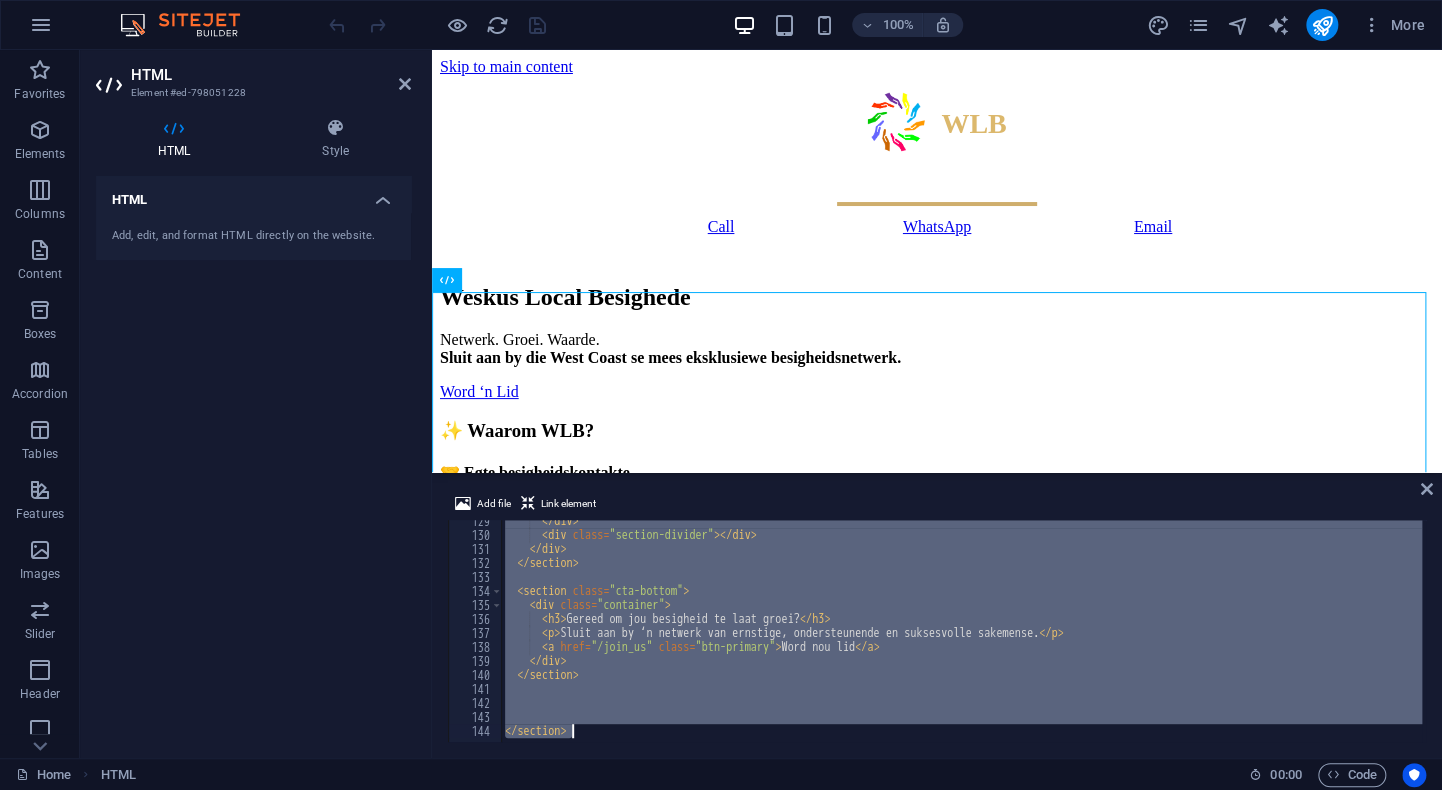 type 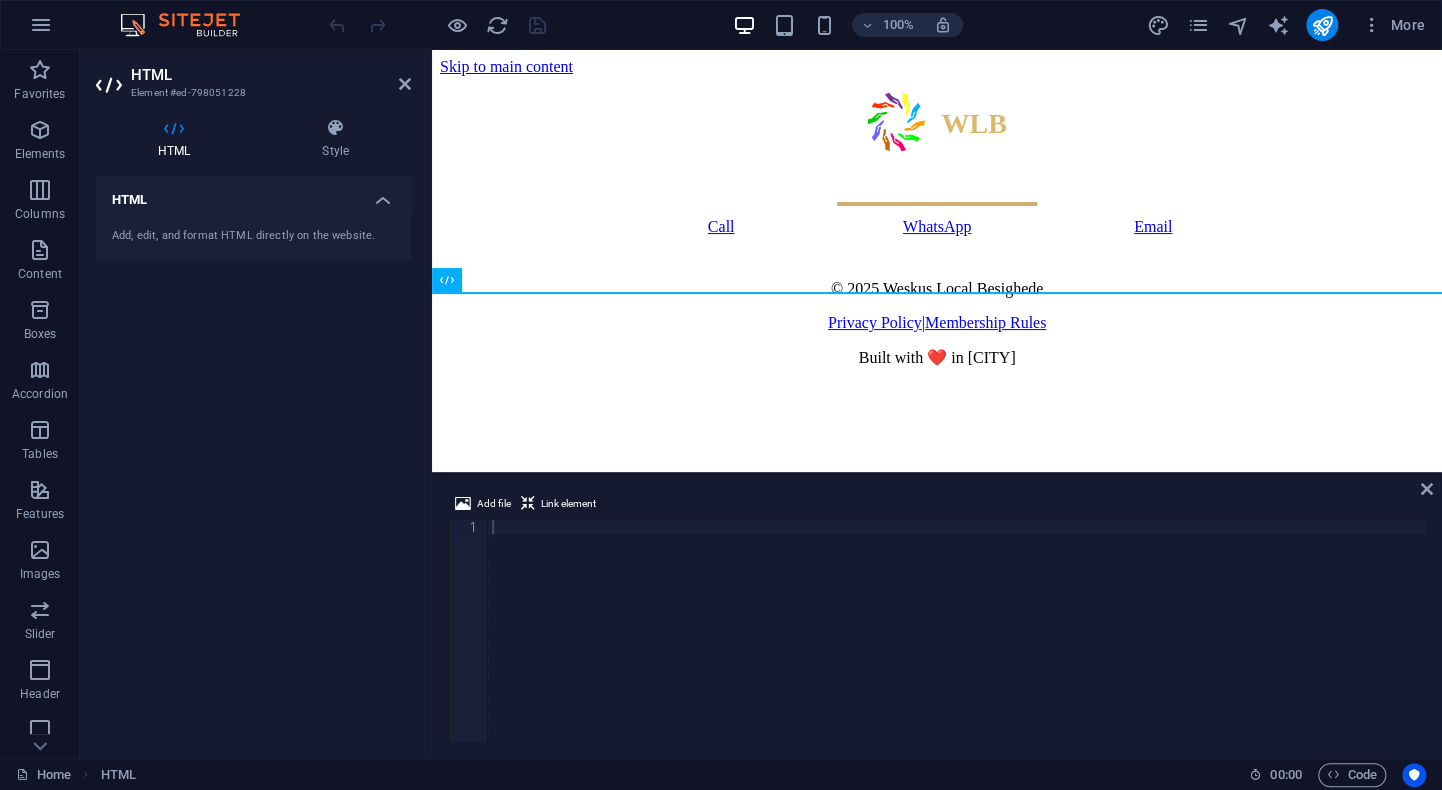 click at bounding box center (957, 645) 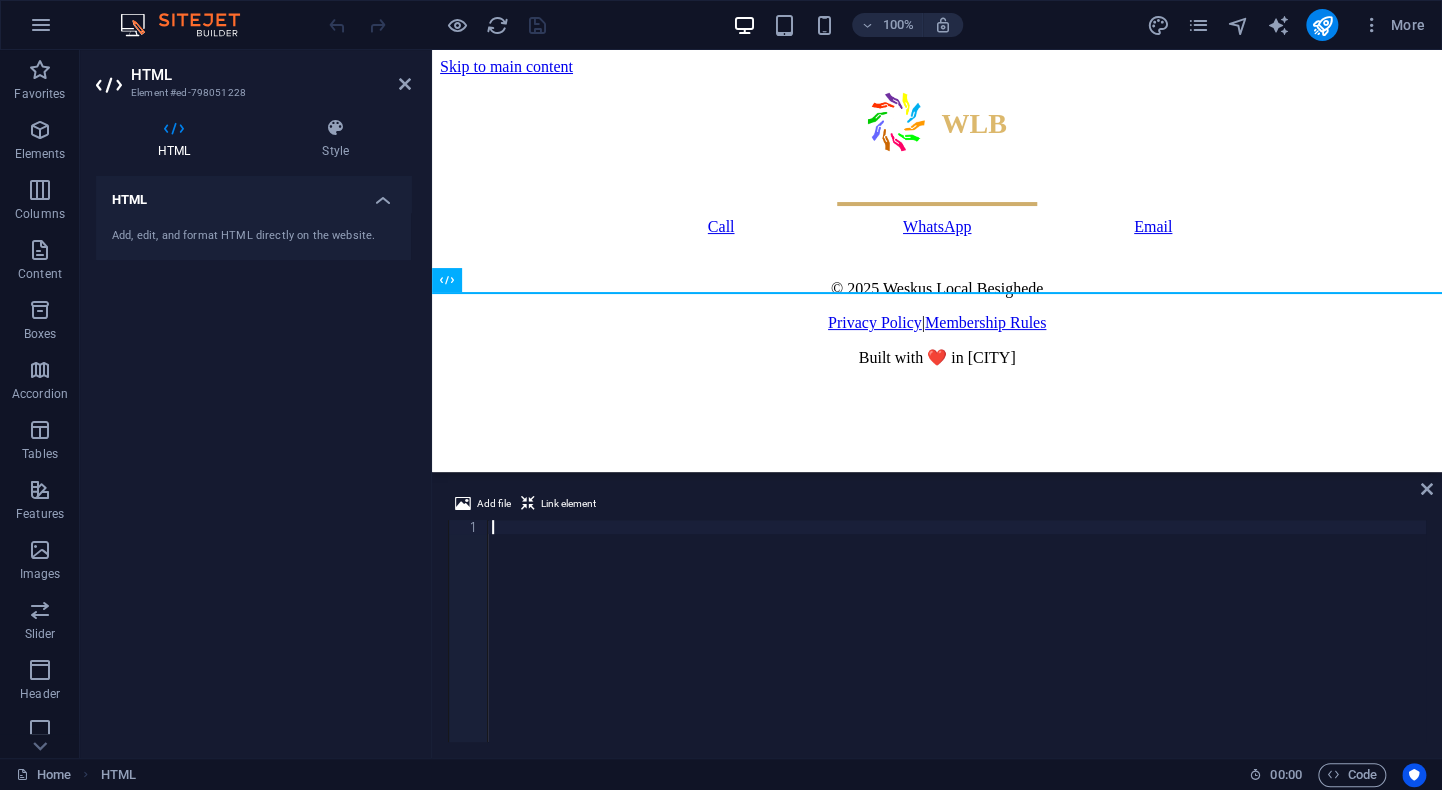 scroll, scrollTop: 1850, scrollLeft: 0, axis: vertical 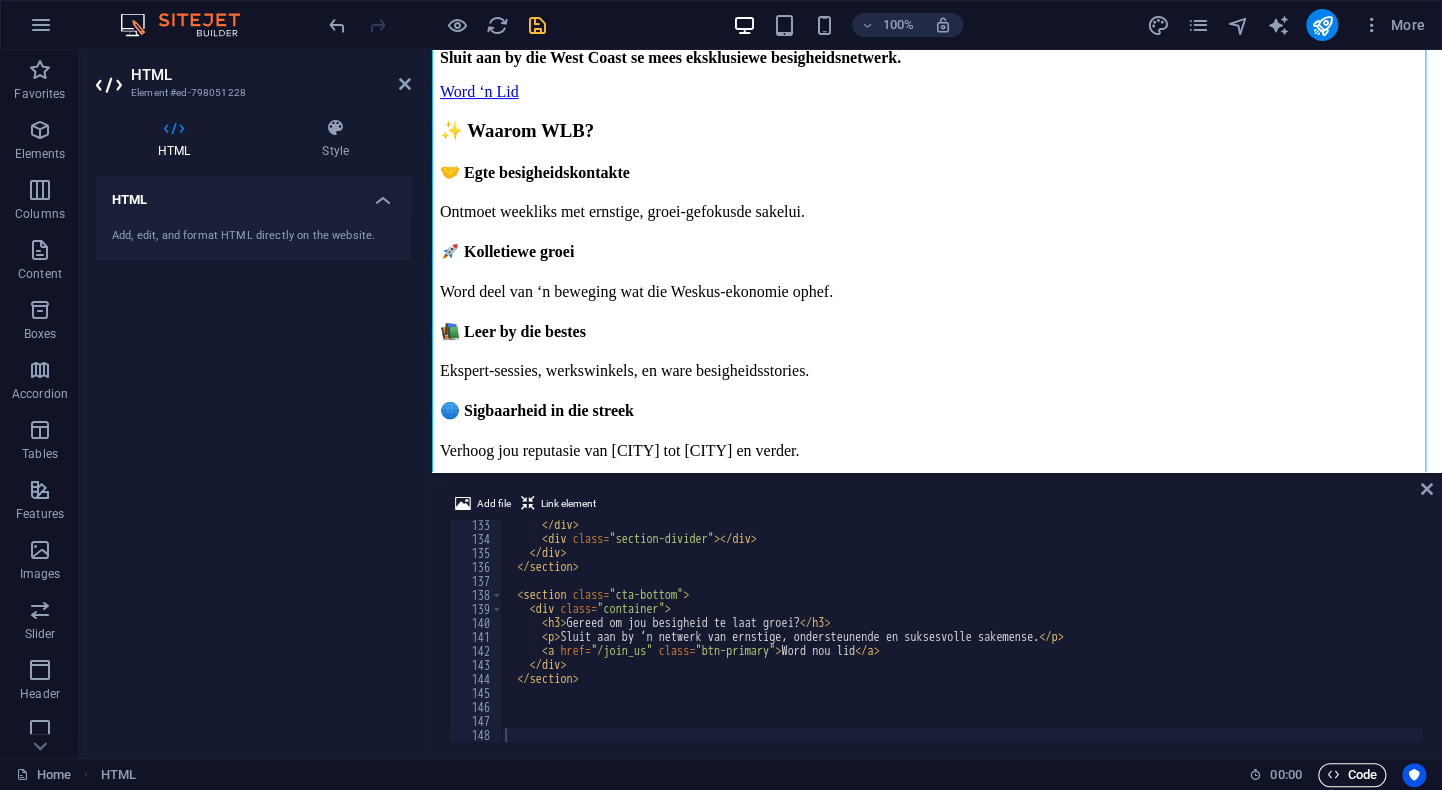 click on "Code" at bounding box center [1352, 775] 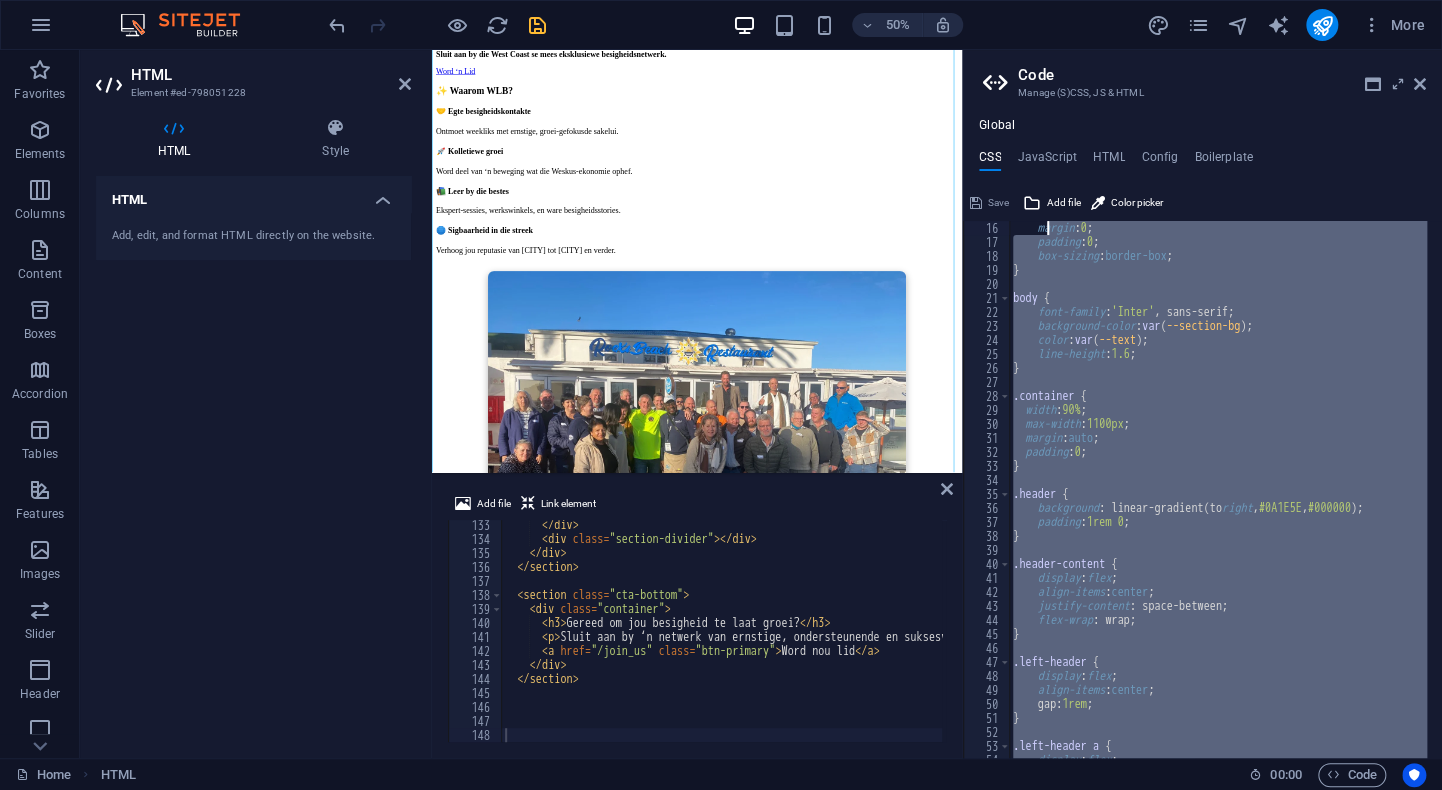 scroll, scrollTop: 0, scrollLeft: 0, axis: both 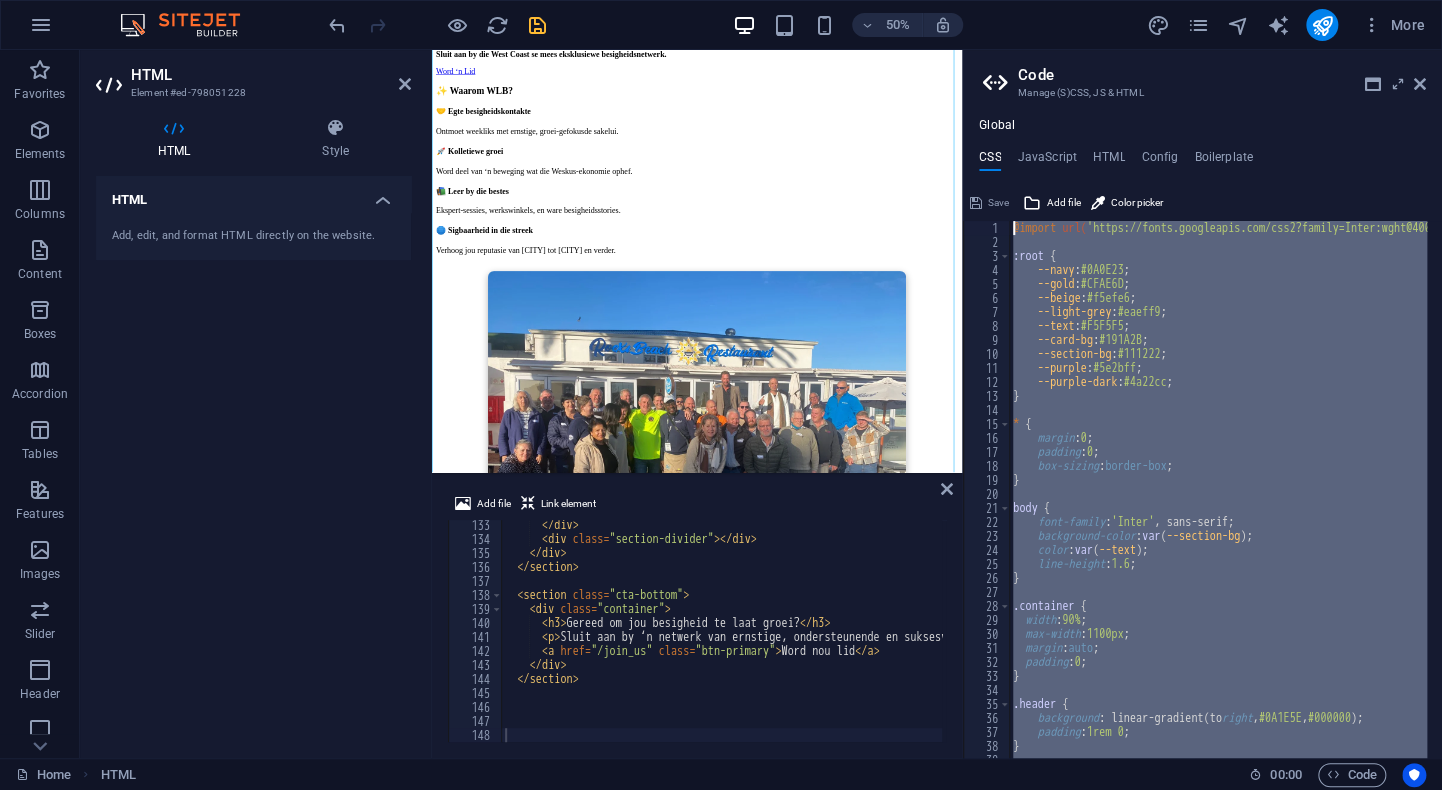 drag, startPoint x: 1047, startPoint y: 736, endPoint x: 1046, endPoint y: 105, distance: 631.0008 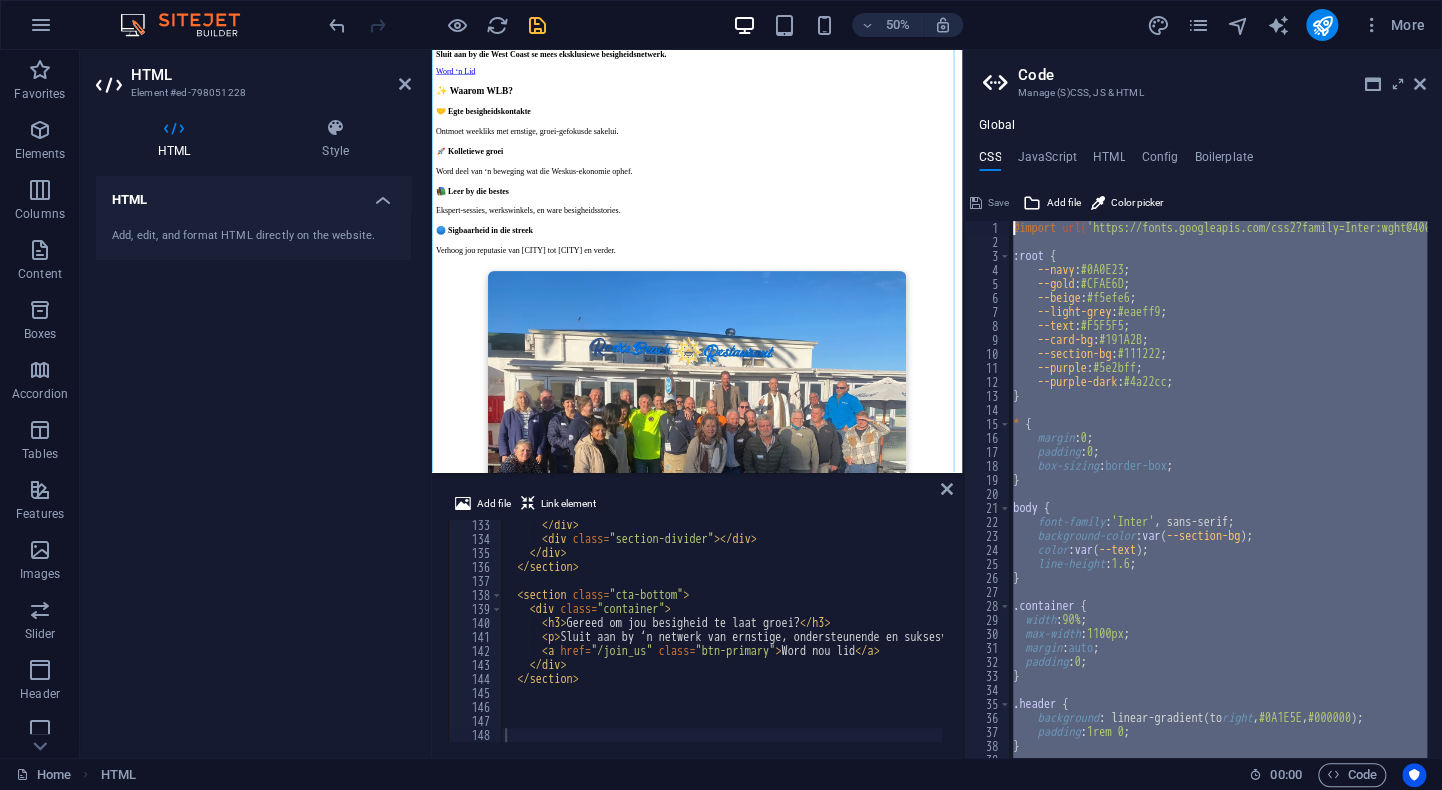 type 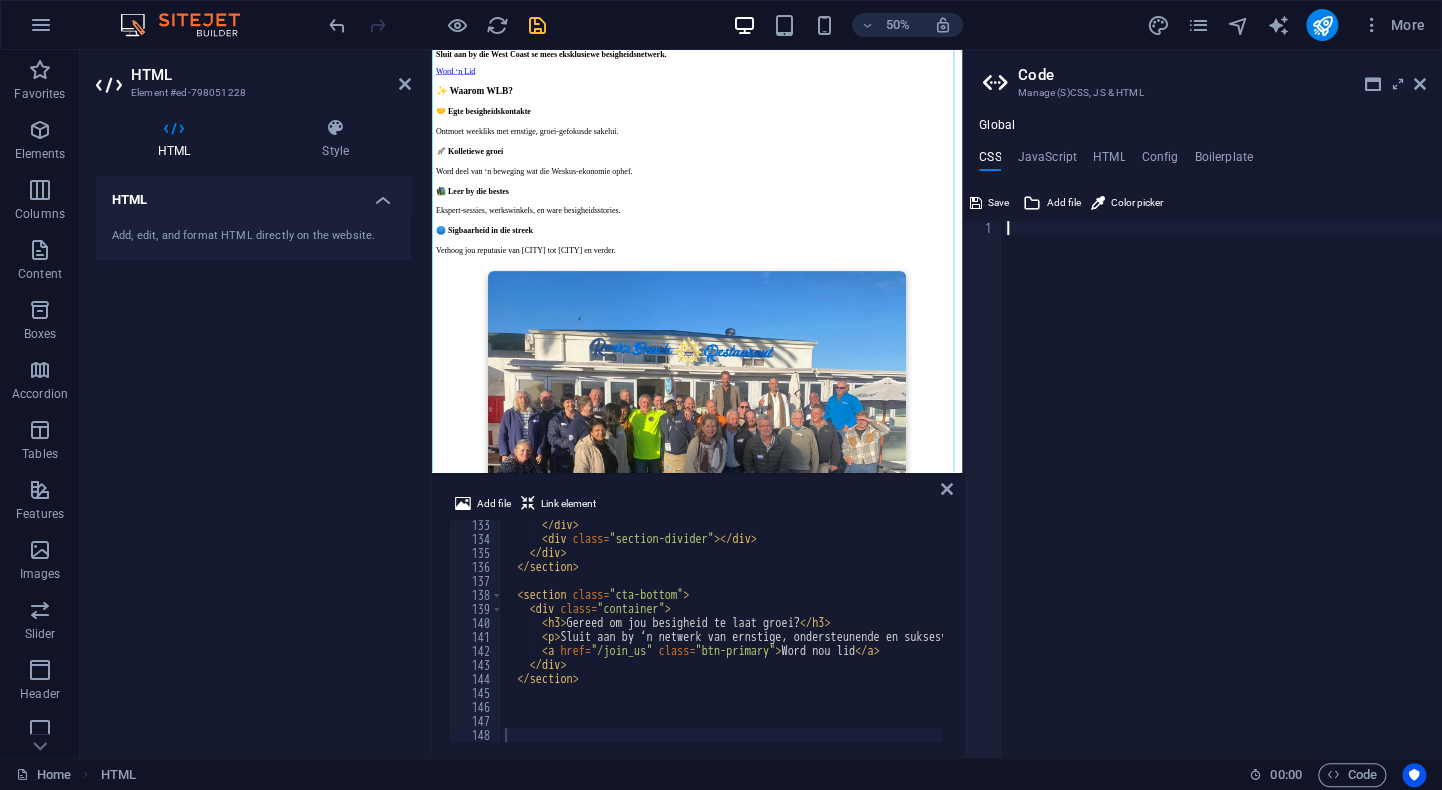 click at bounding box center (1222, 503) 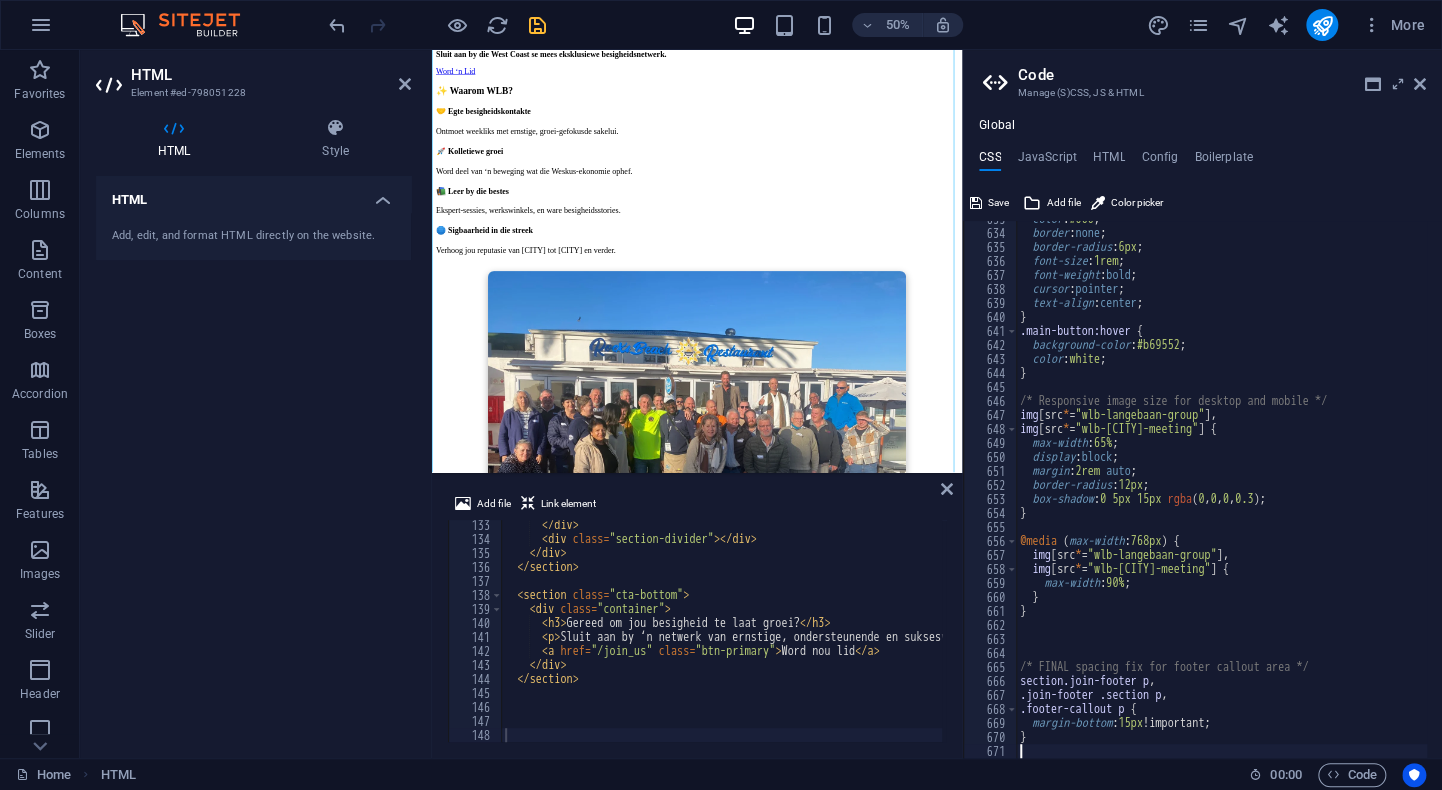 scroll, scrollTop: 8856, scrollLeft: 0, axis: vertical 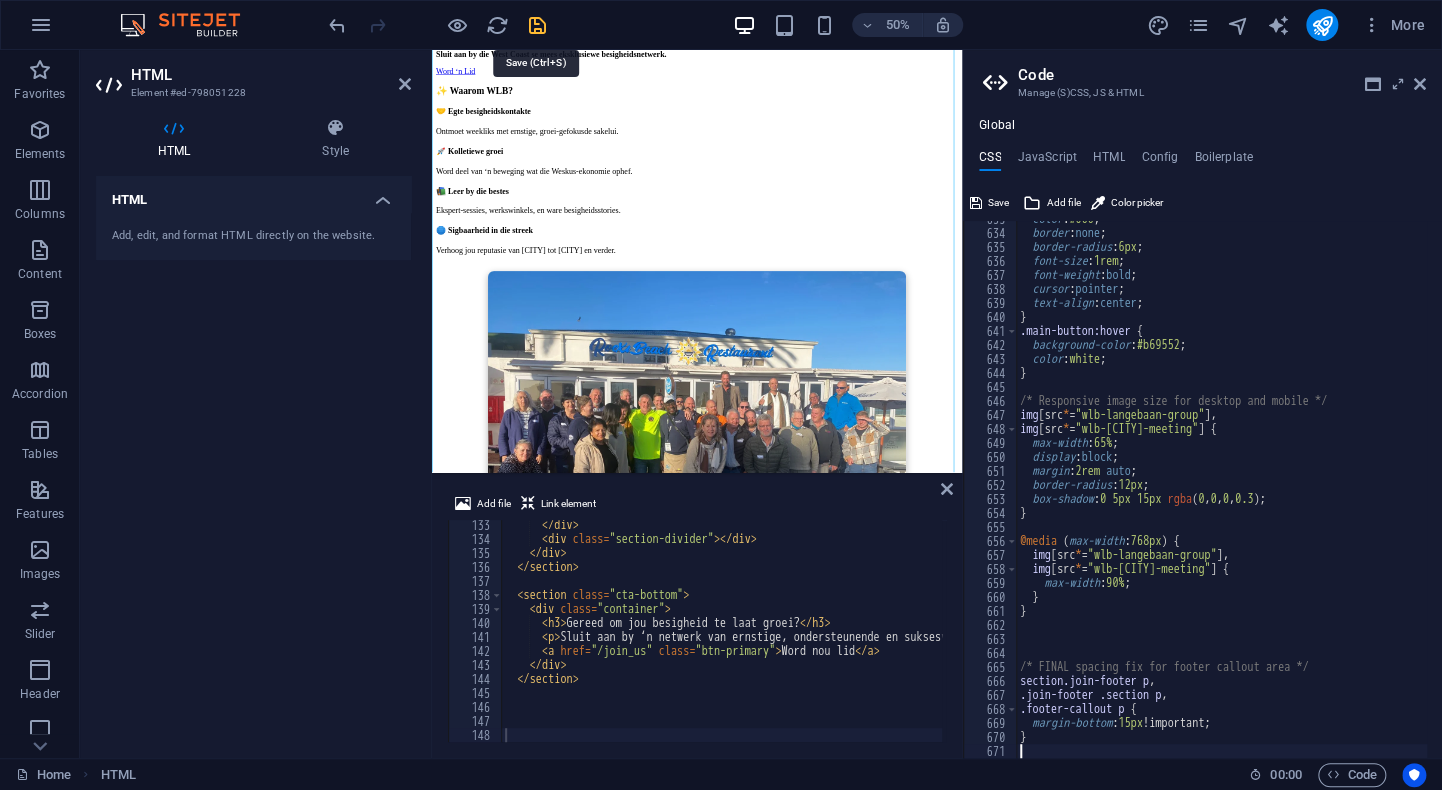 click at bounding box center [537, 25] 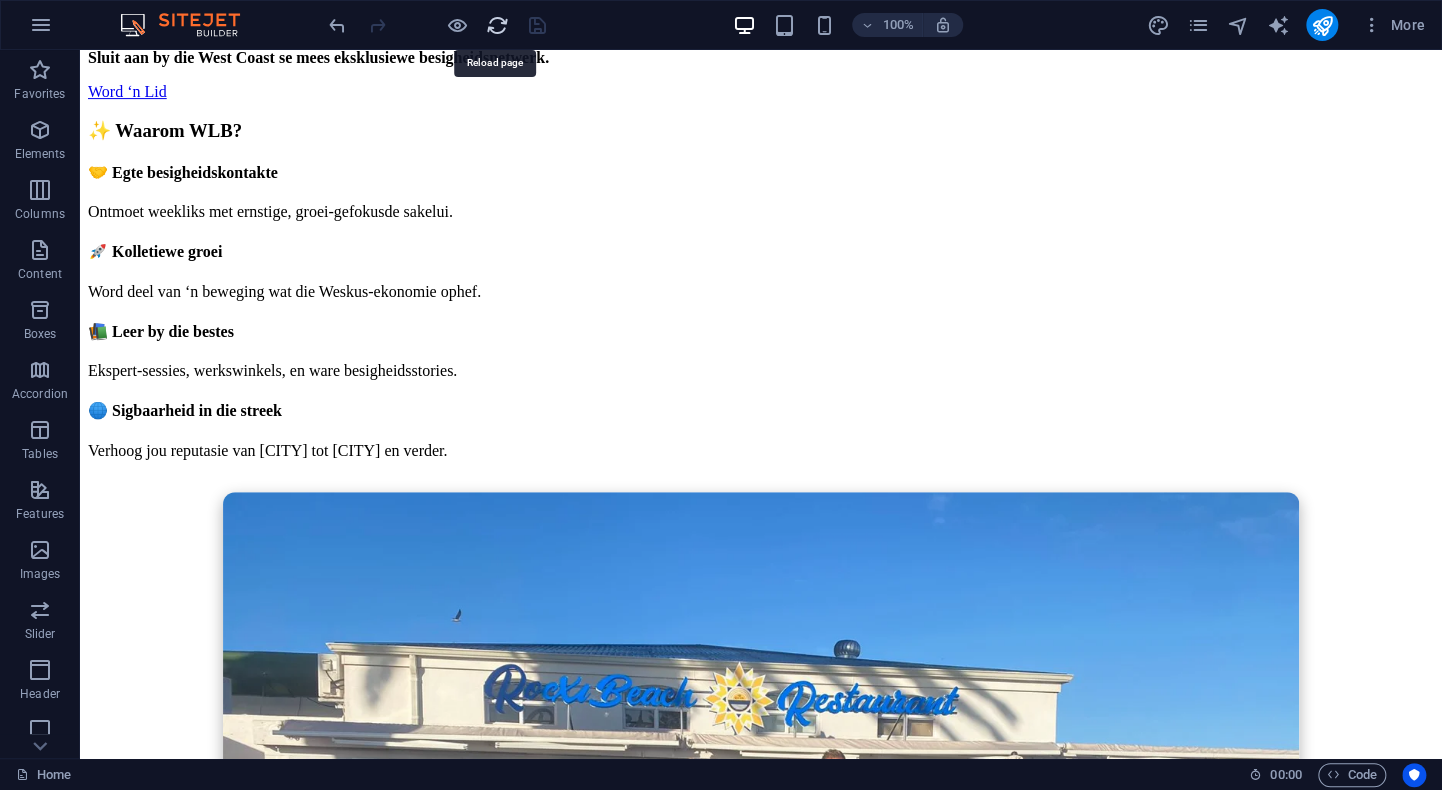 click at bounding box center (497, 25) 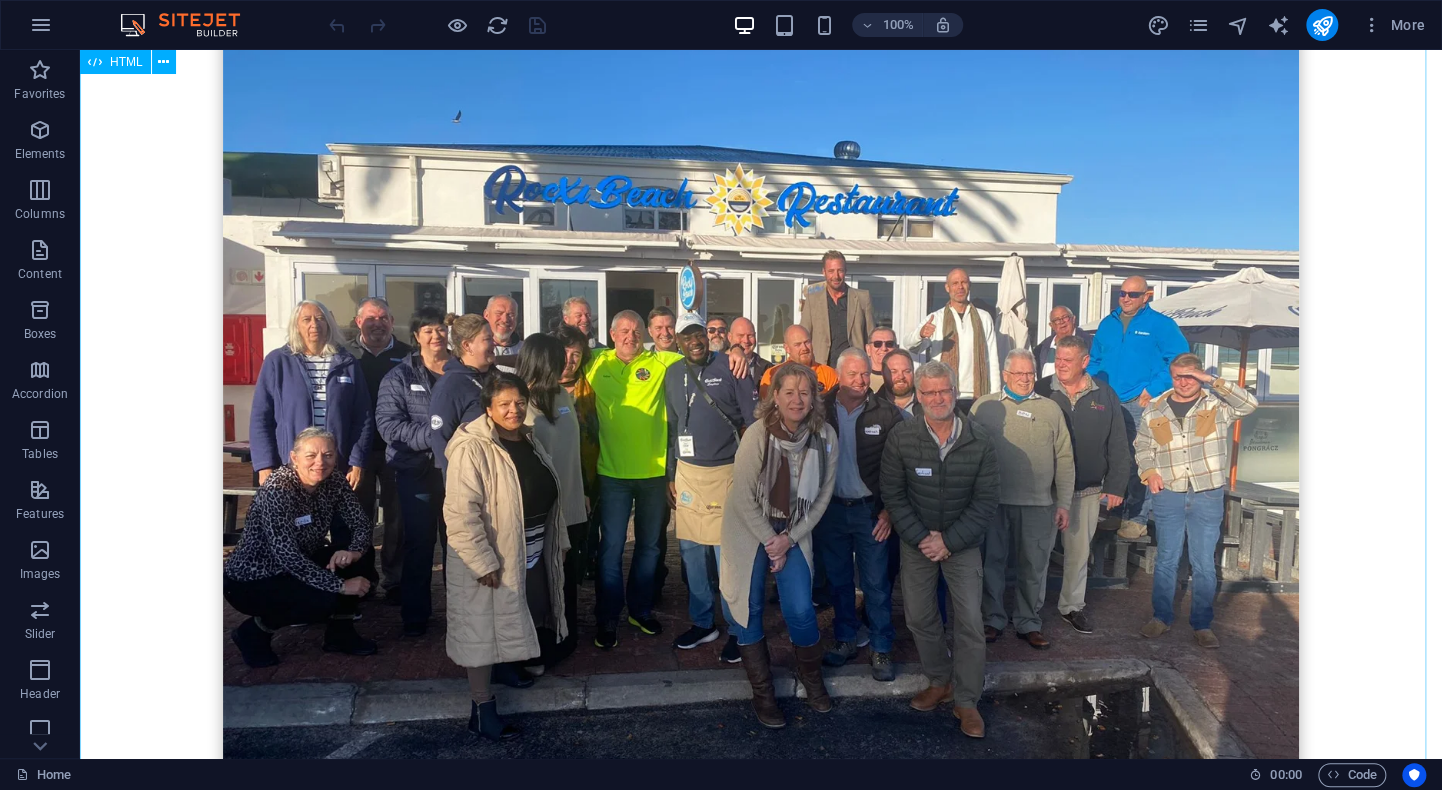 scroll, scrollTop: 900, scrollLeft: 0, axis: vertical 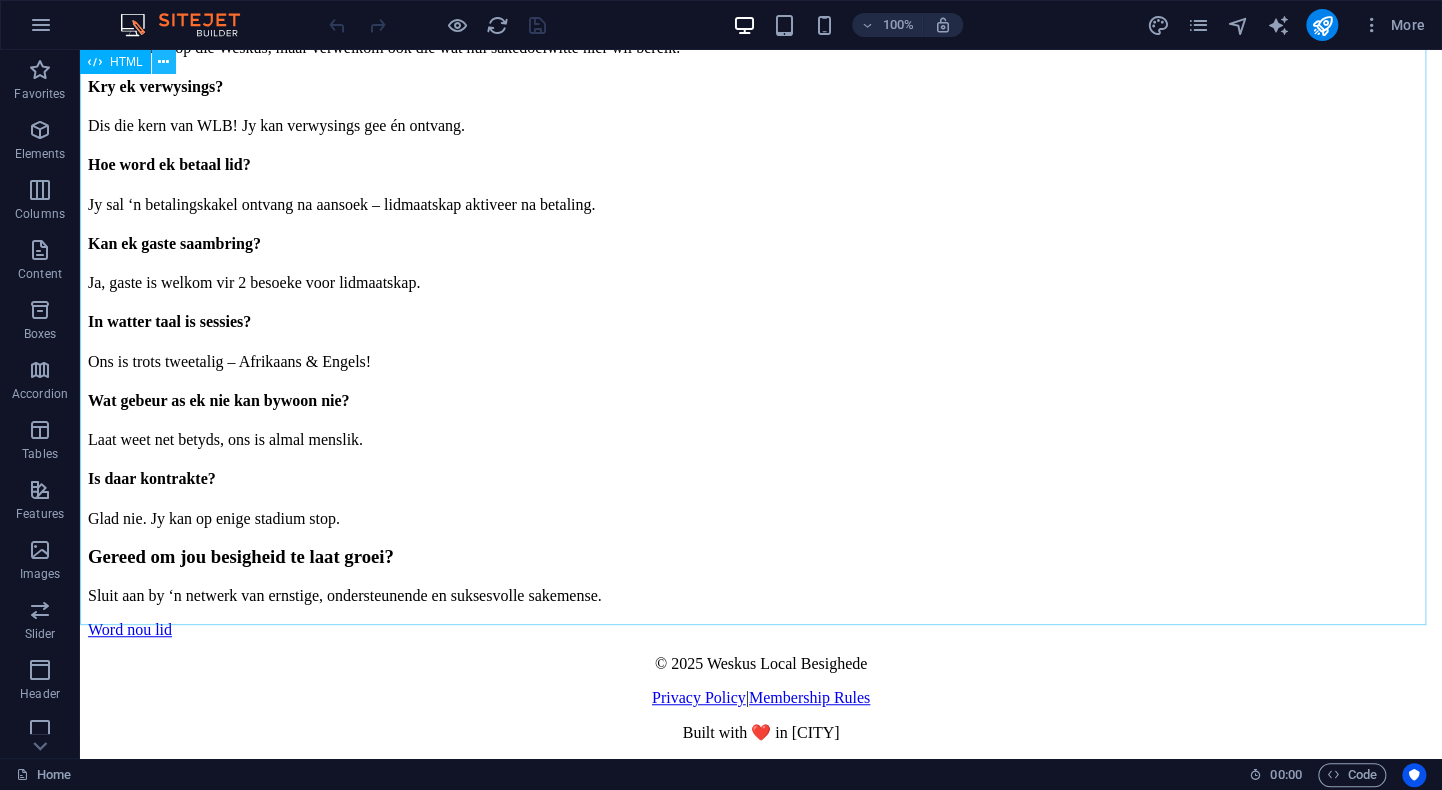 click at bounding box center (163, 62) 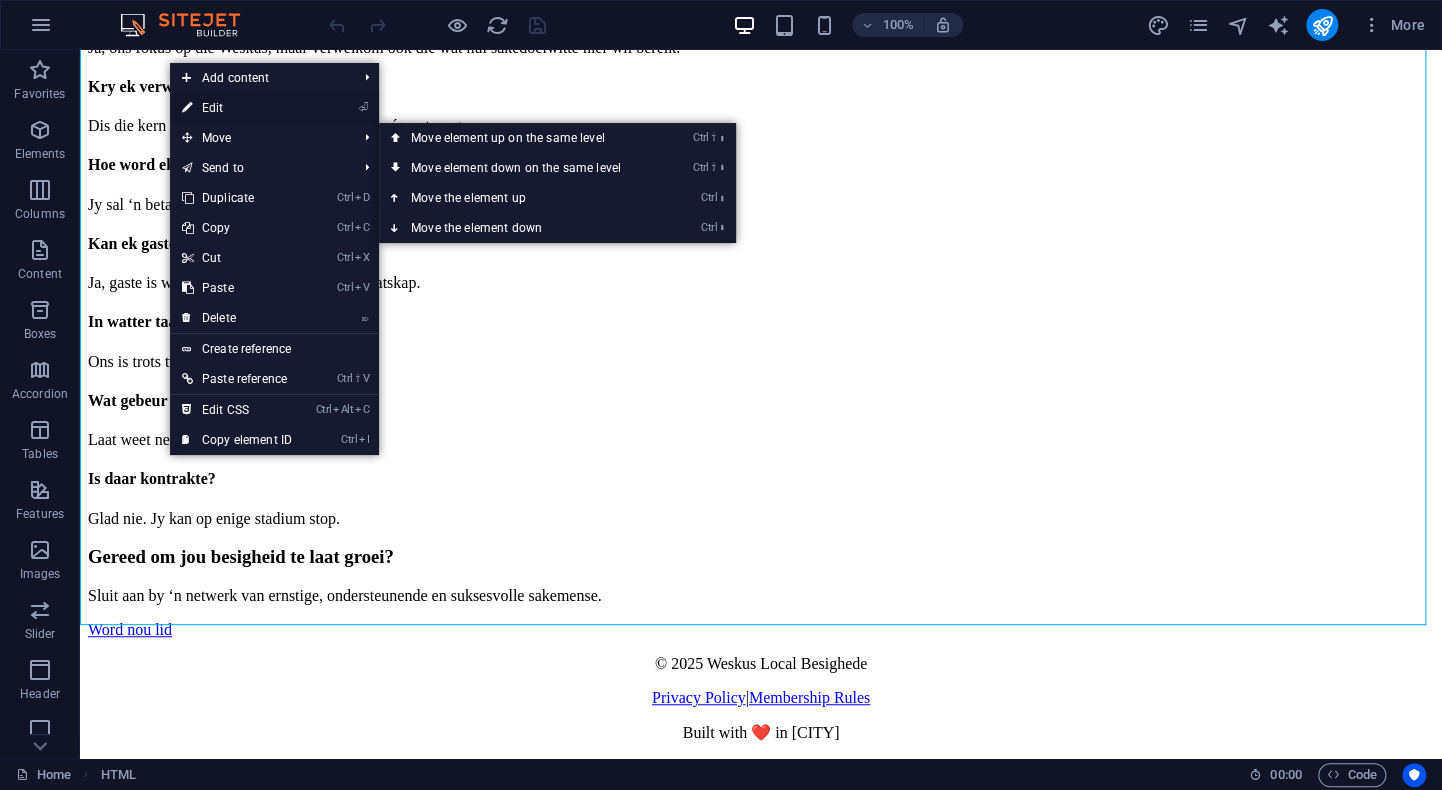 click on "⏎  Edit" at bounding box center (237, 108) 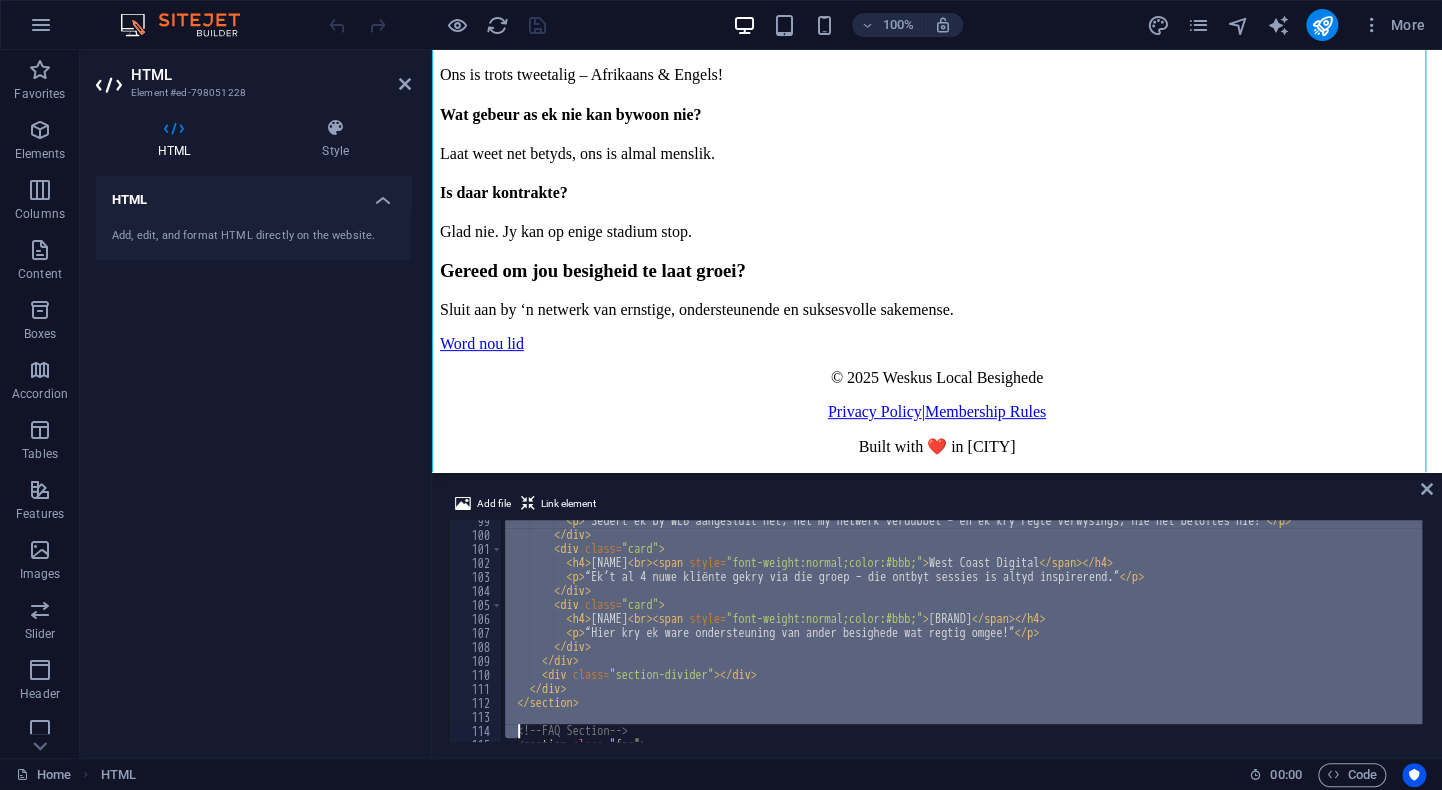 scroll, scrollTop: 1797, scrollLeft: 0, axis: vertical 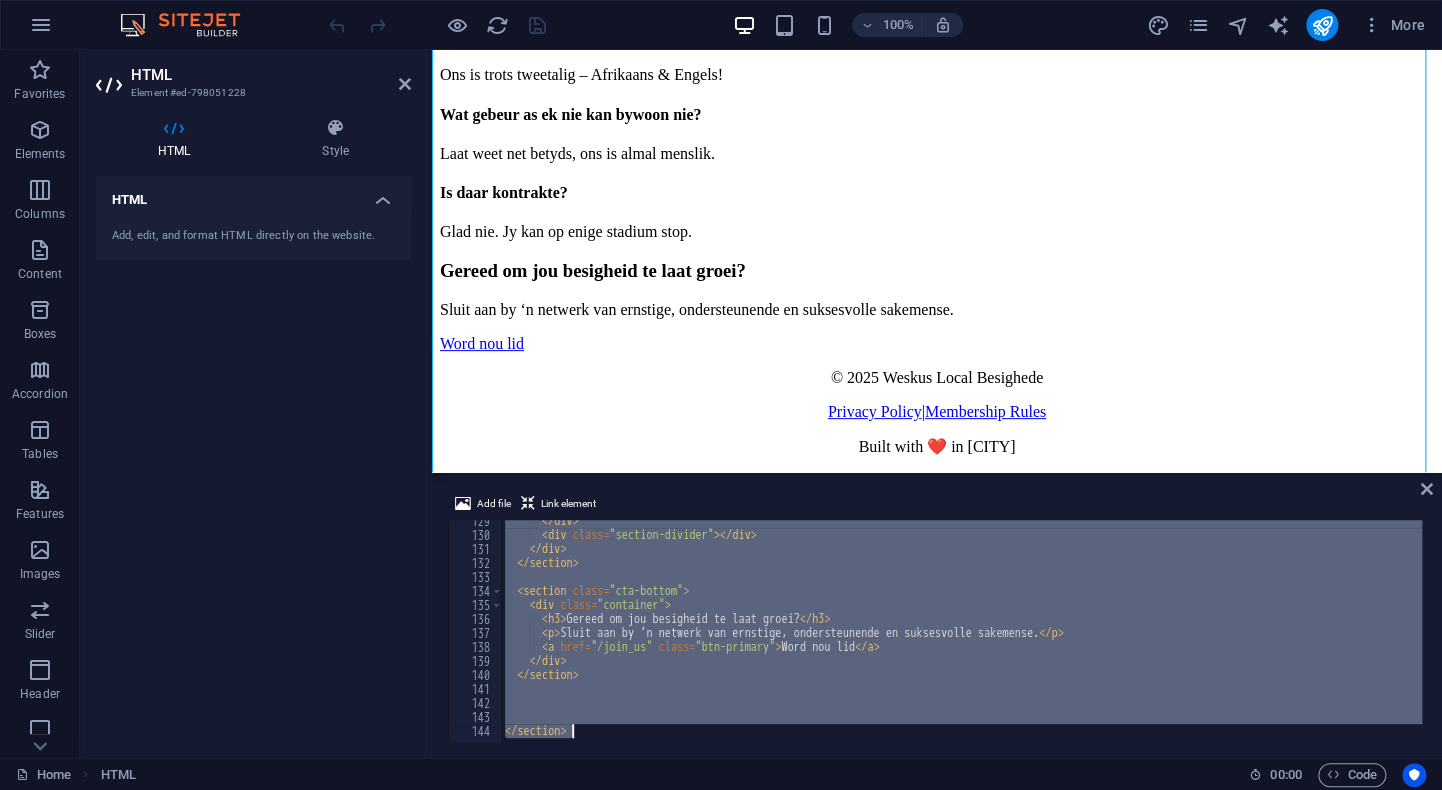 drag, startPoint x: 528, startPoint y: 523, endPoint x: 569, endPoint y: 655, distance: 138.22084 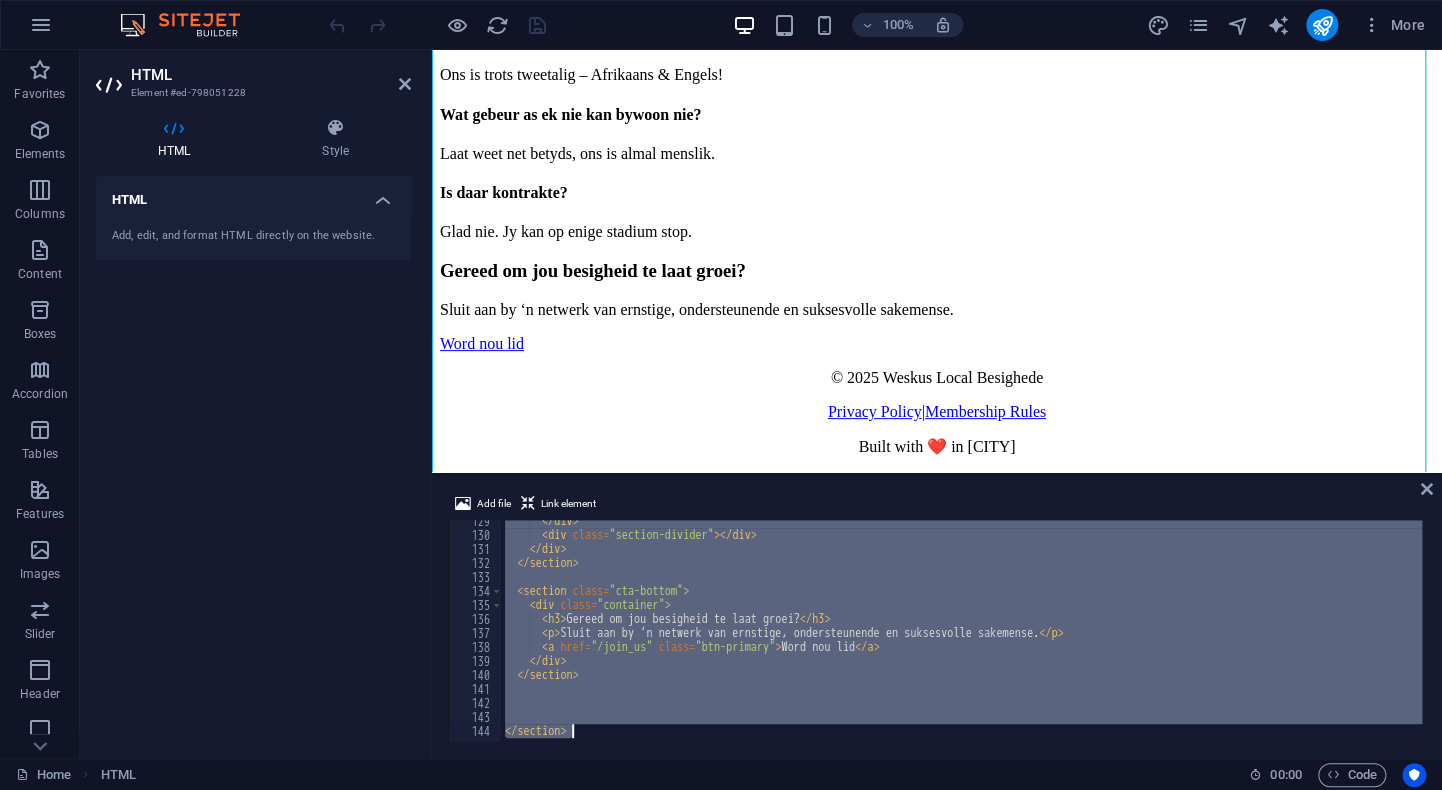 type 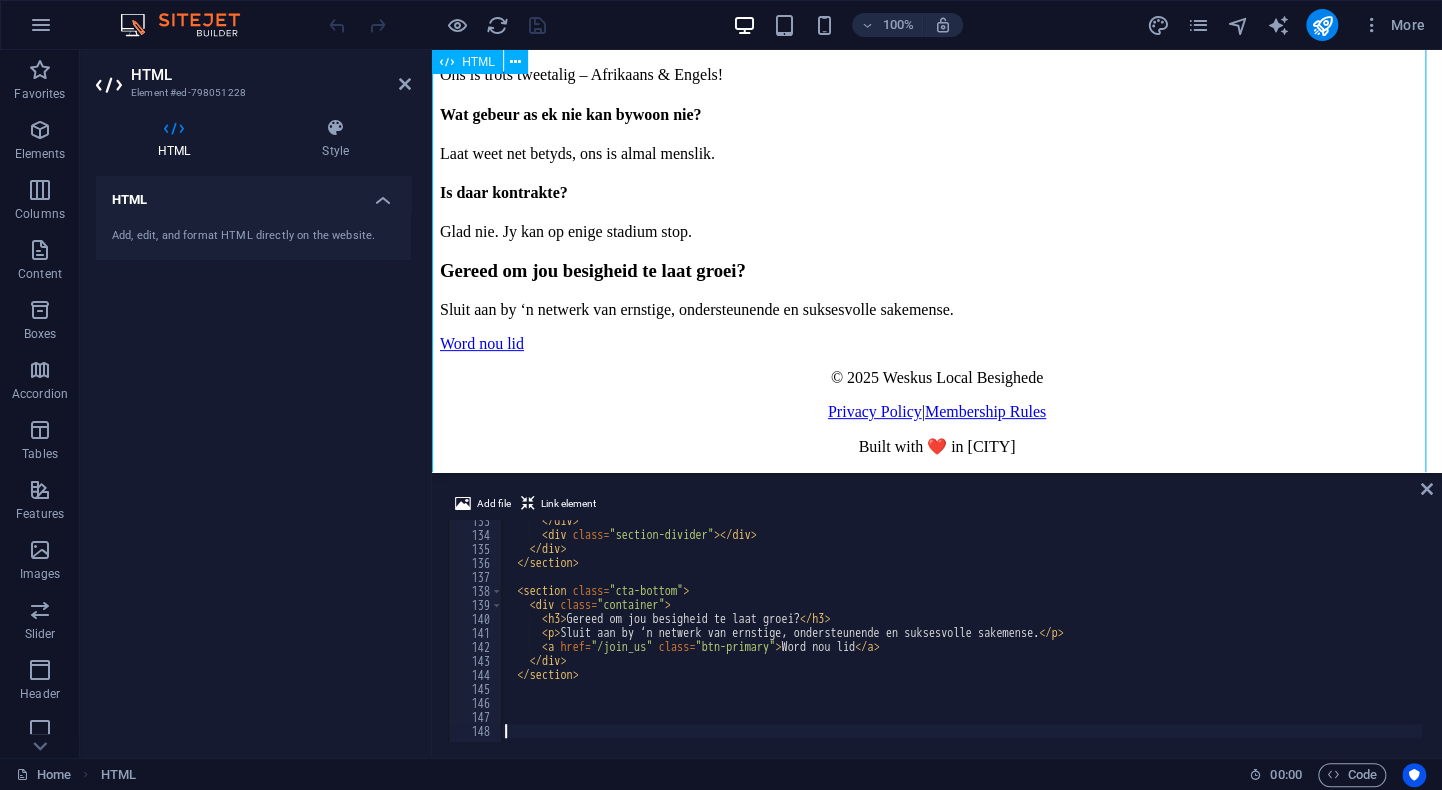 scroll, scrollTop: 1853, scrollLeft: 0, axis: vertical 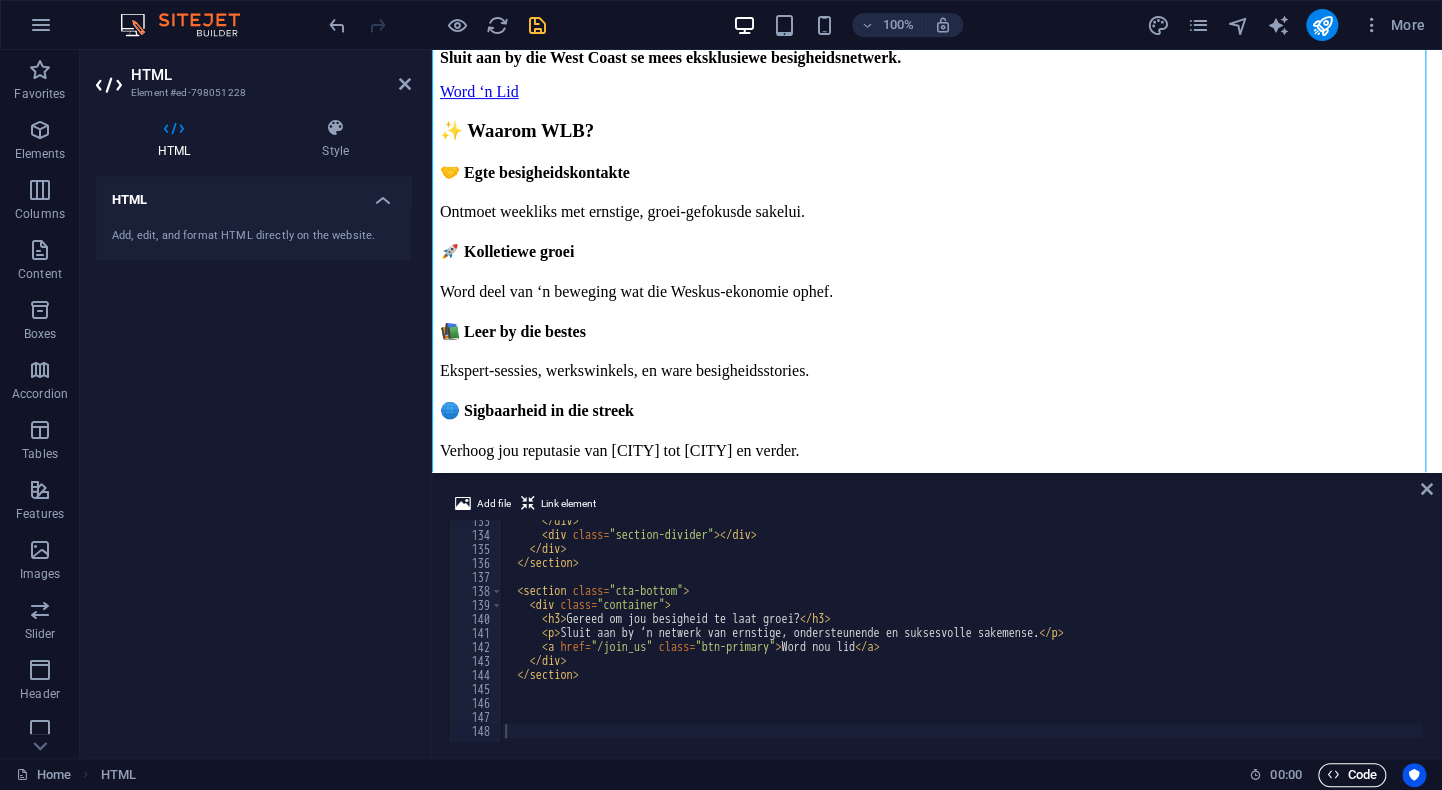 click on "Code" at bounding box center [1352, 775] 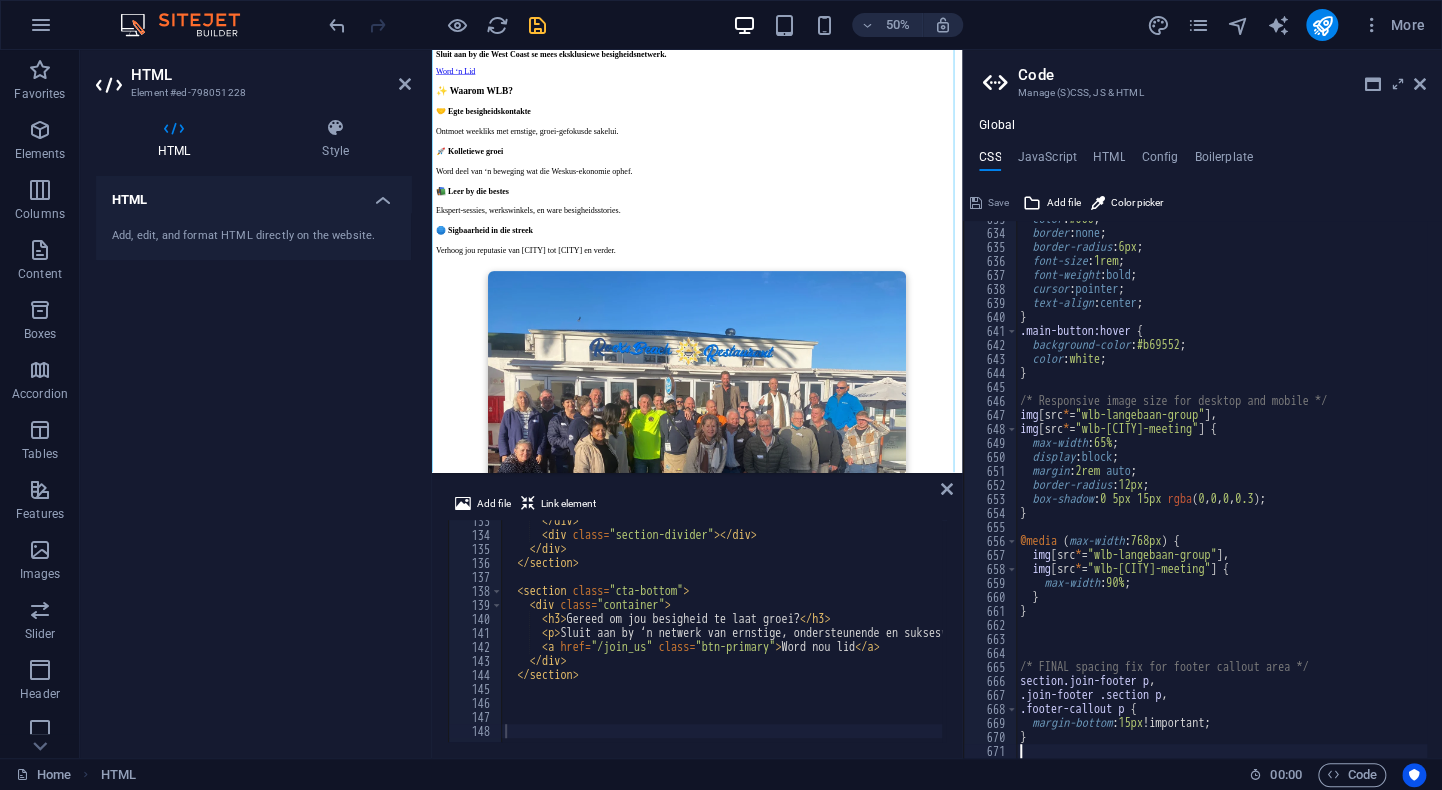 scroll, scrollTop: 8872, scrollLeft: 0, axis: vertical 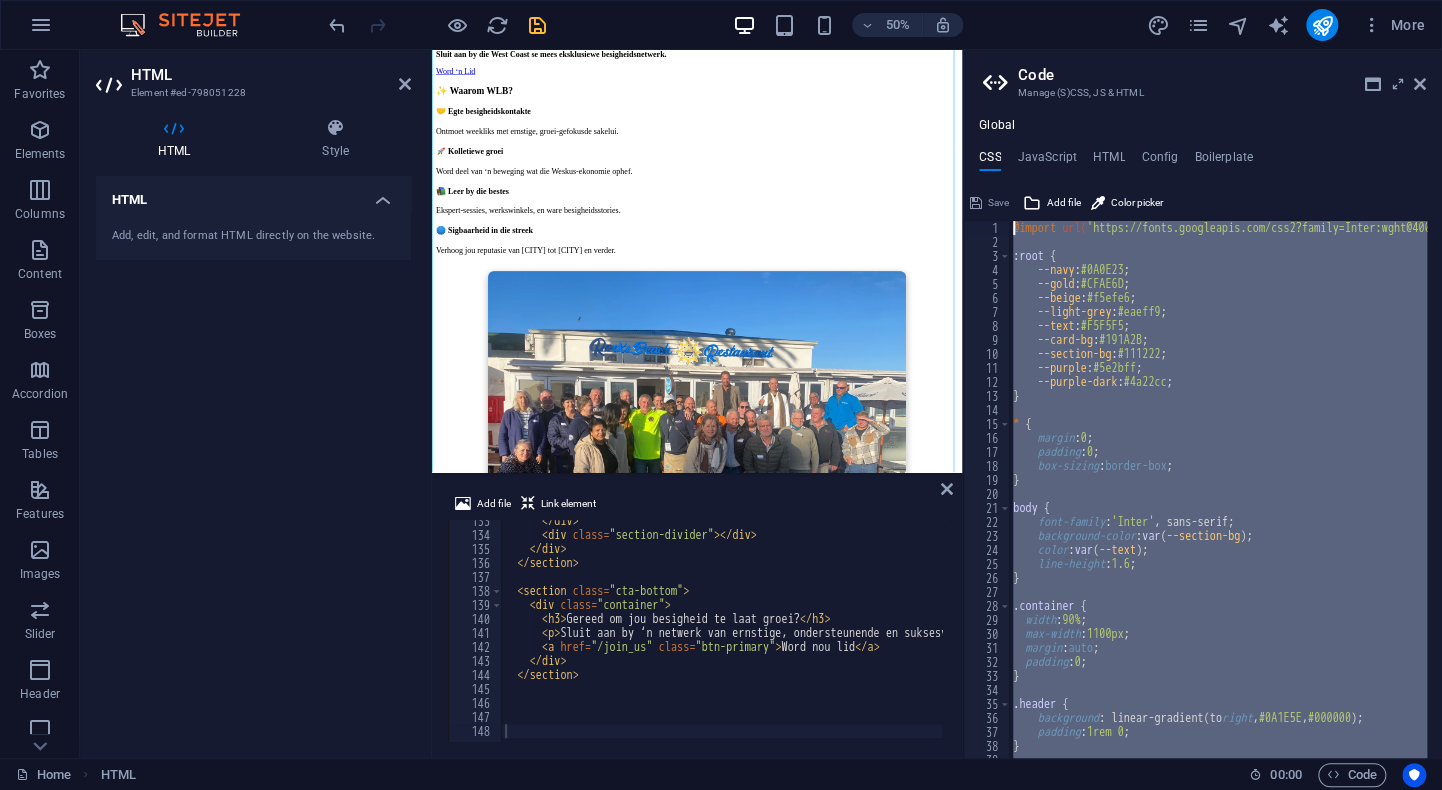 drag, startPoint x: 1070, startPoint y: 722, endPoint x: 1044, endPoint y: 68, distance: 654.5166 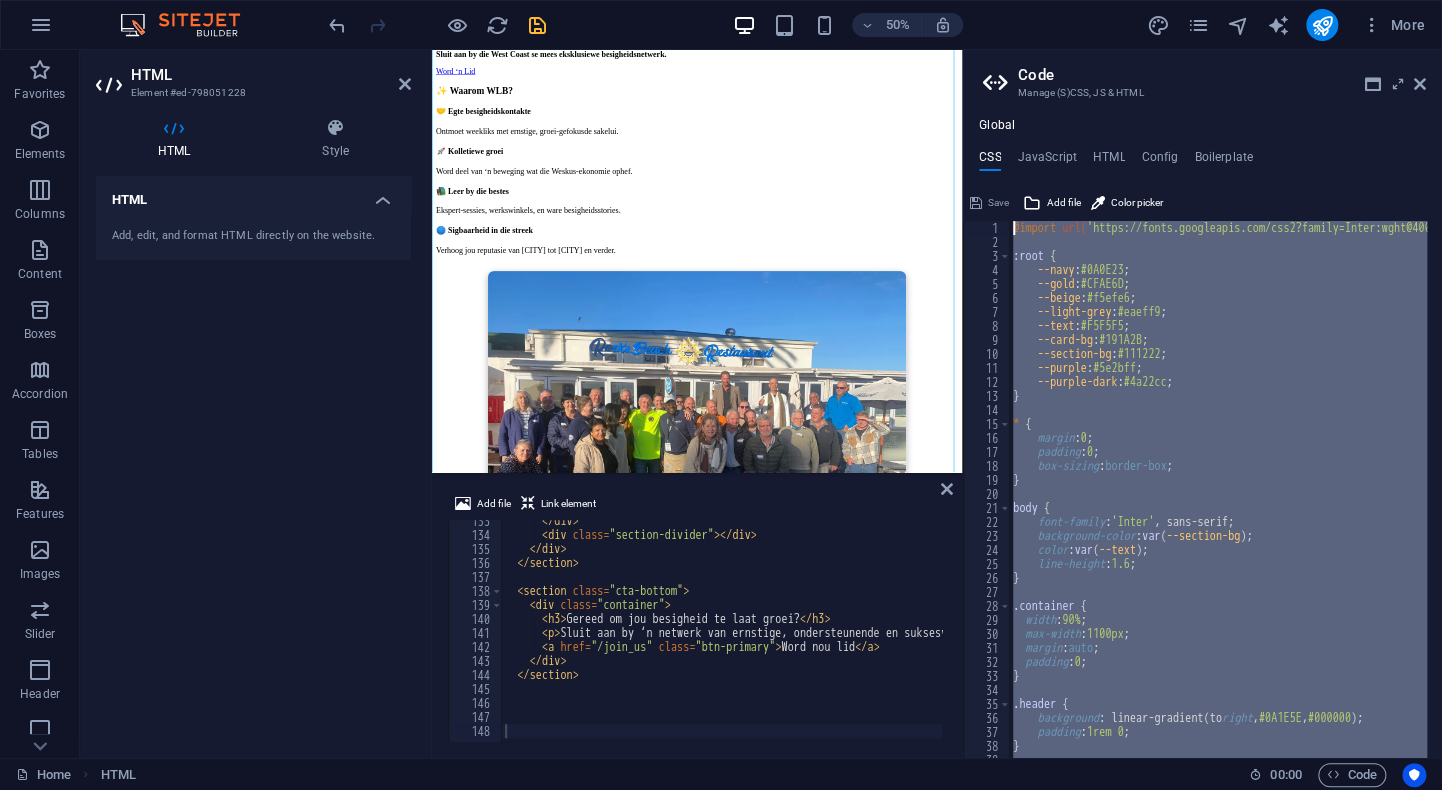 type 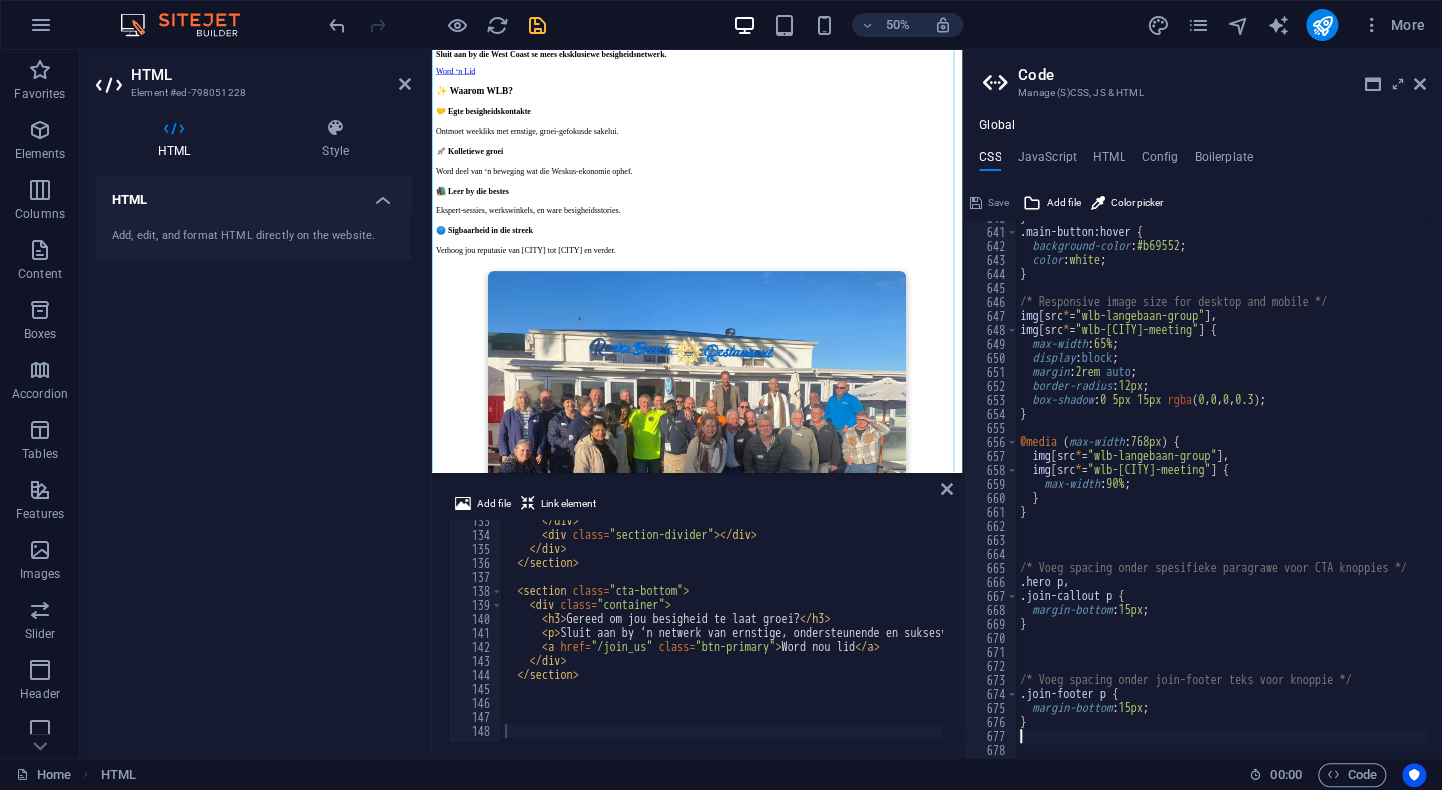 scroll, scrollTop: 8956, scrollLeft: 0, axis: vertical 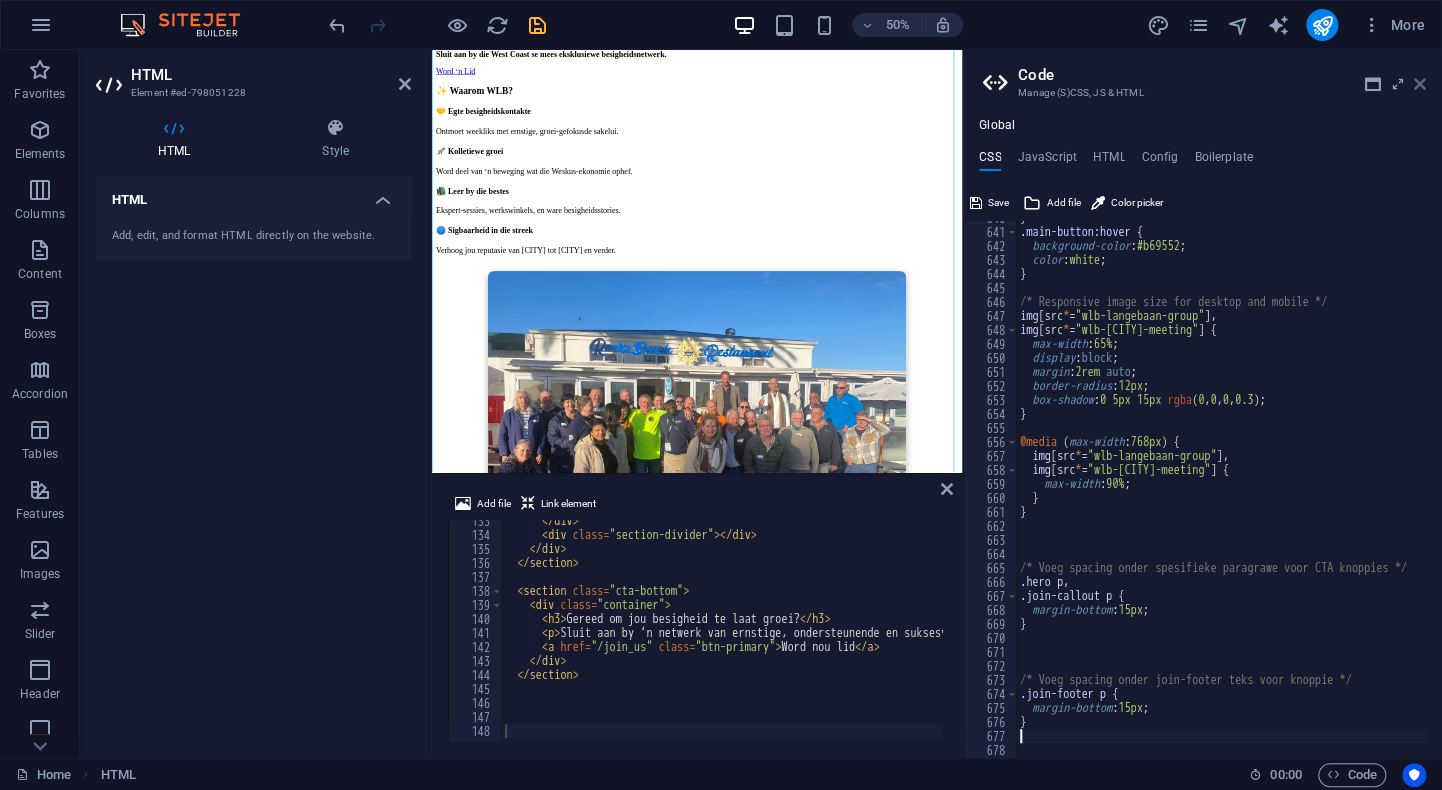 click at bounding box center [1420, 84] 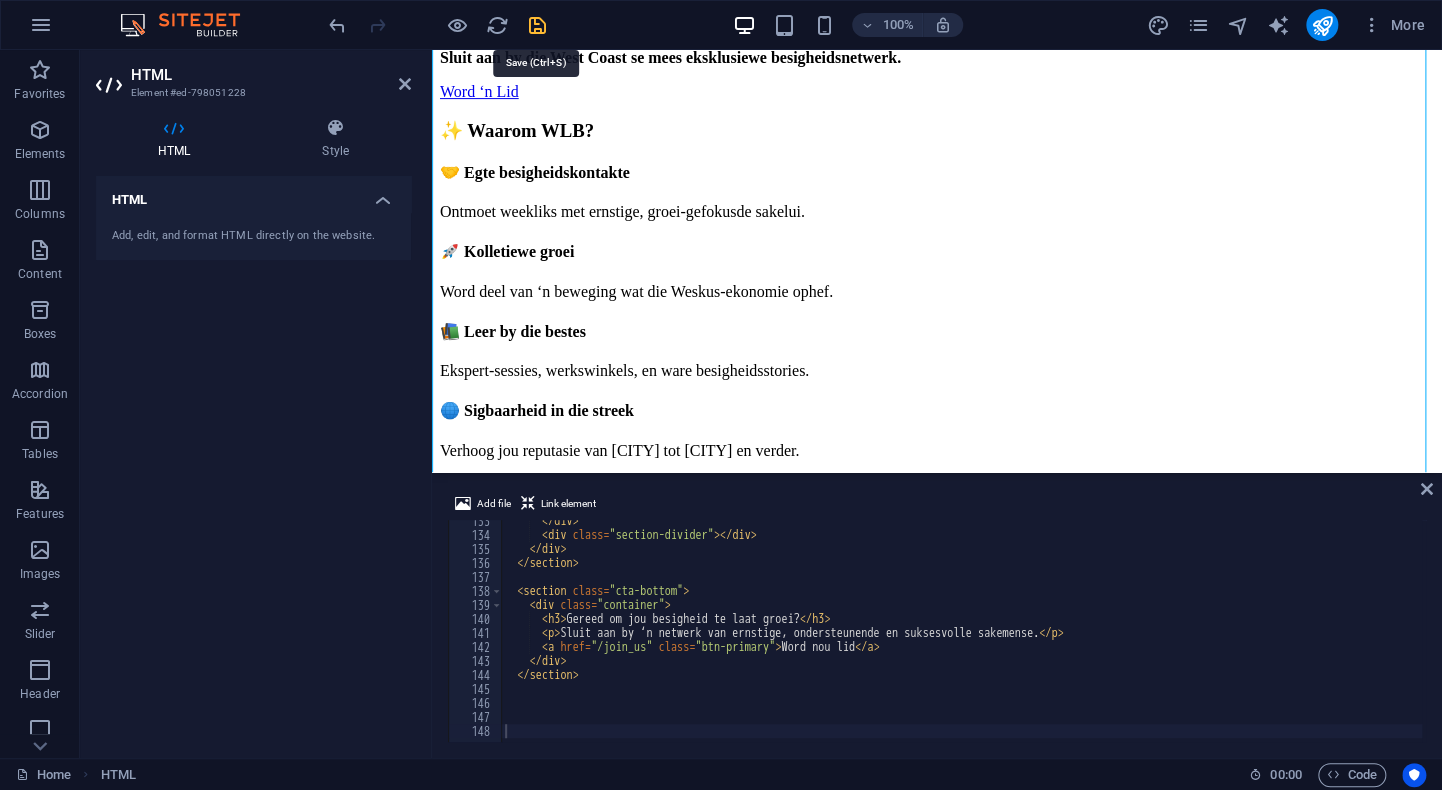 click at bounding box center [537, 25] 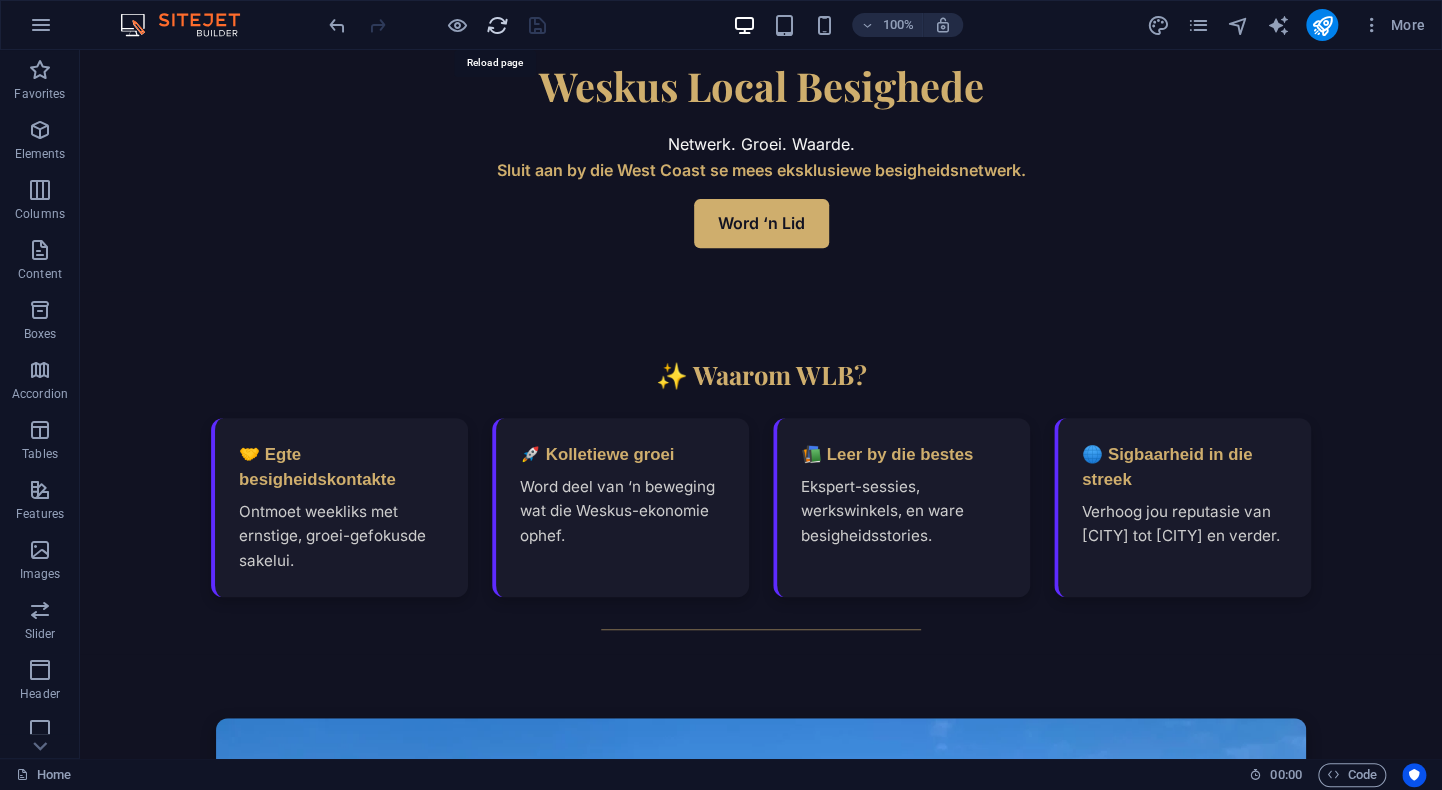 click at bounding box center [497, 25] 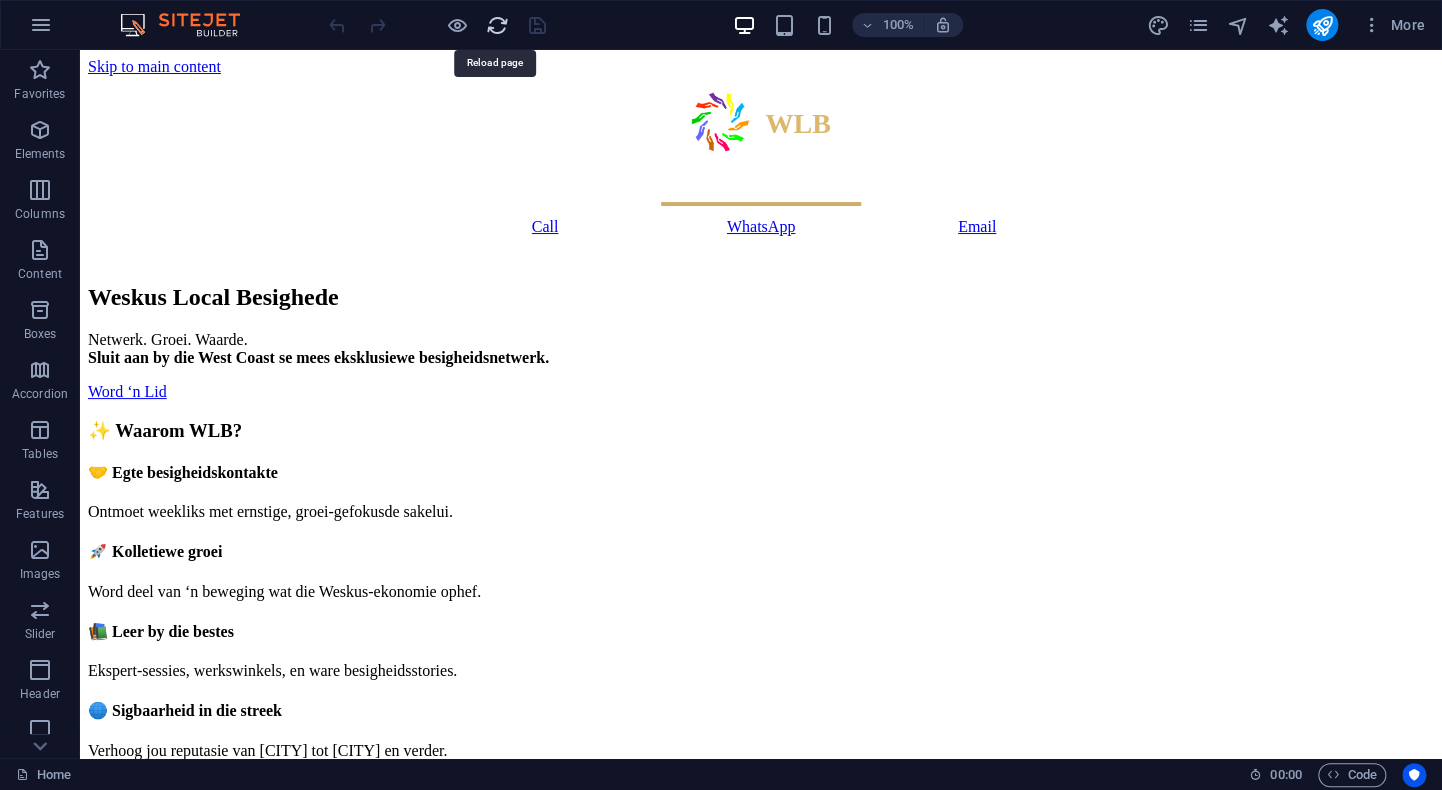 scroll, scrollTop: 0, scrollLeft: 0, axis: both 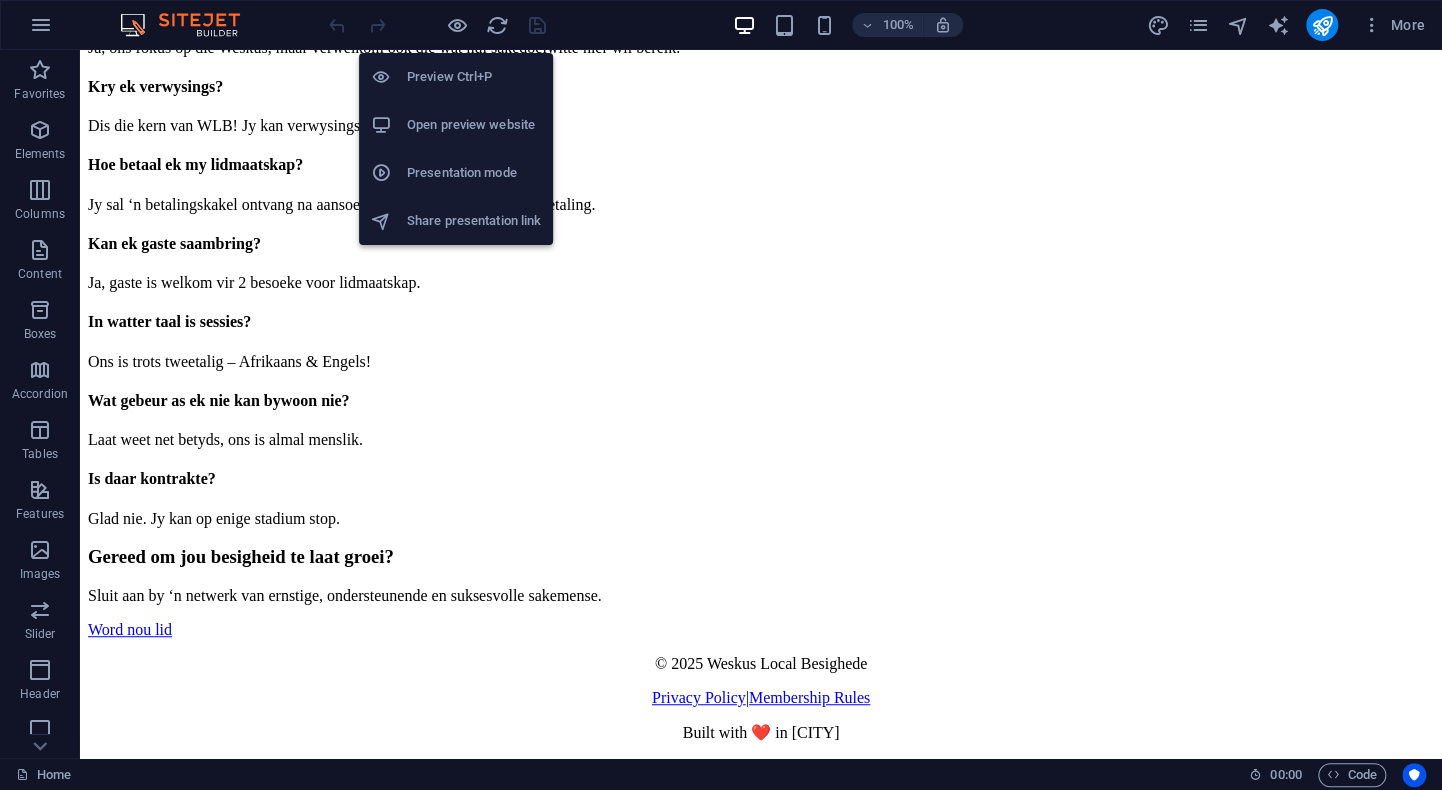 click on "Open preview website" at bounding box center [474, 125] 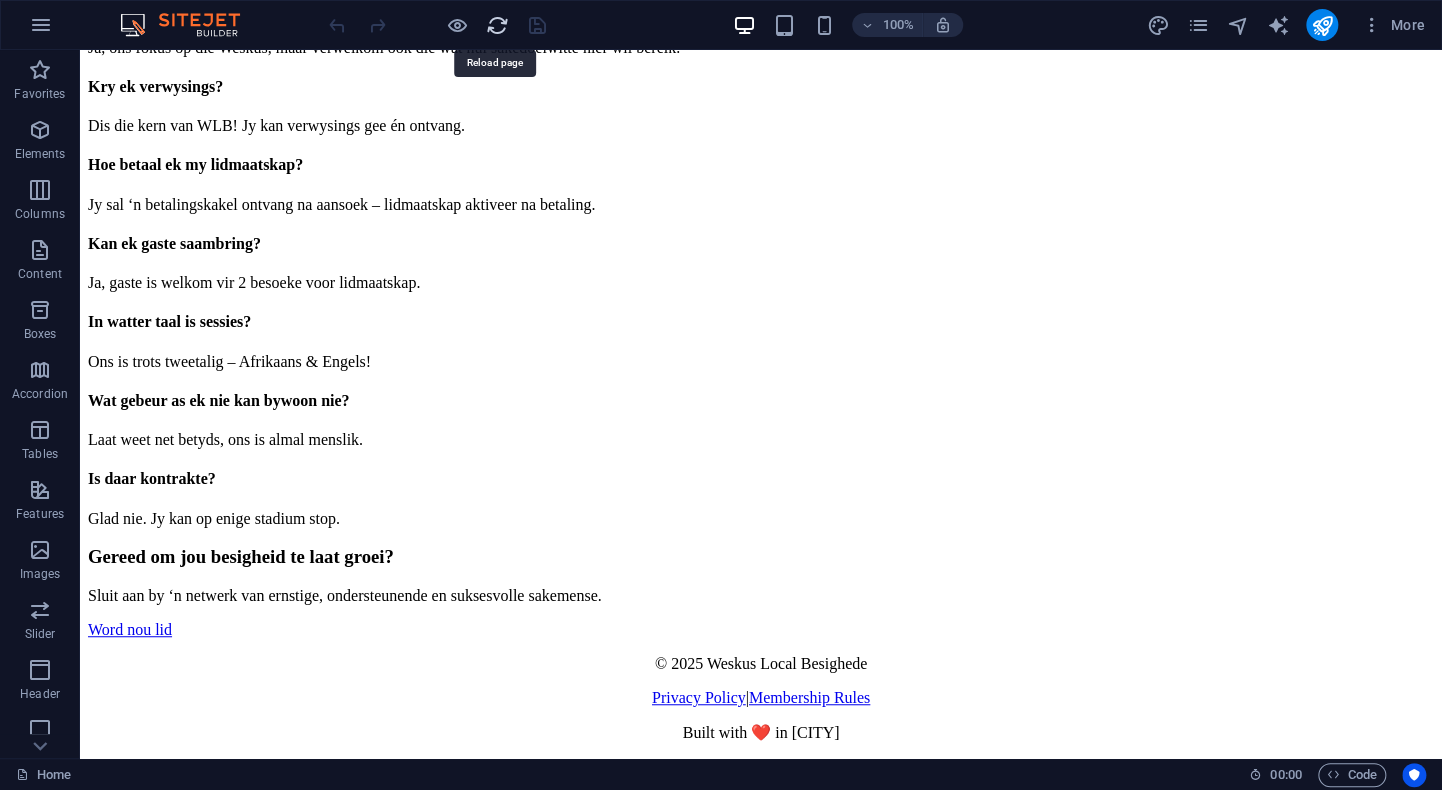 click at bounding box center [497, 25] 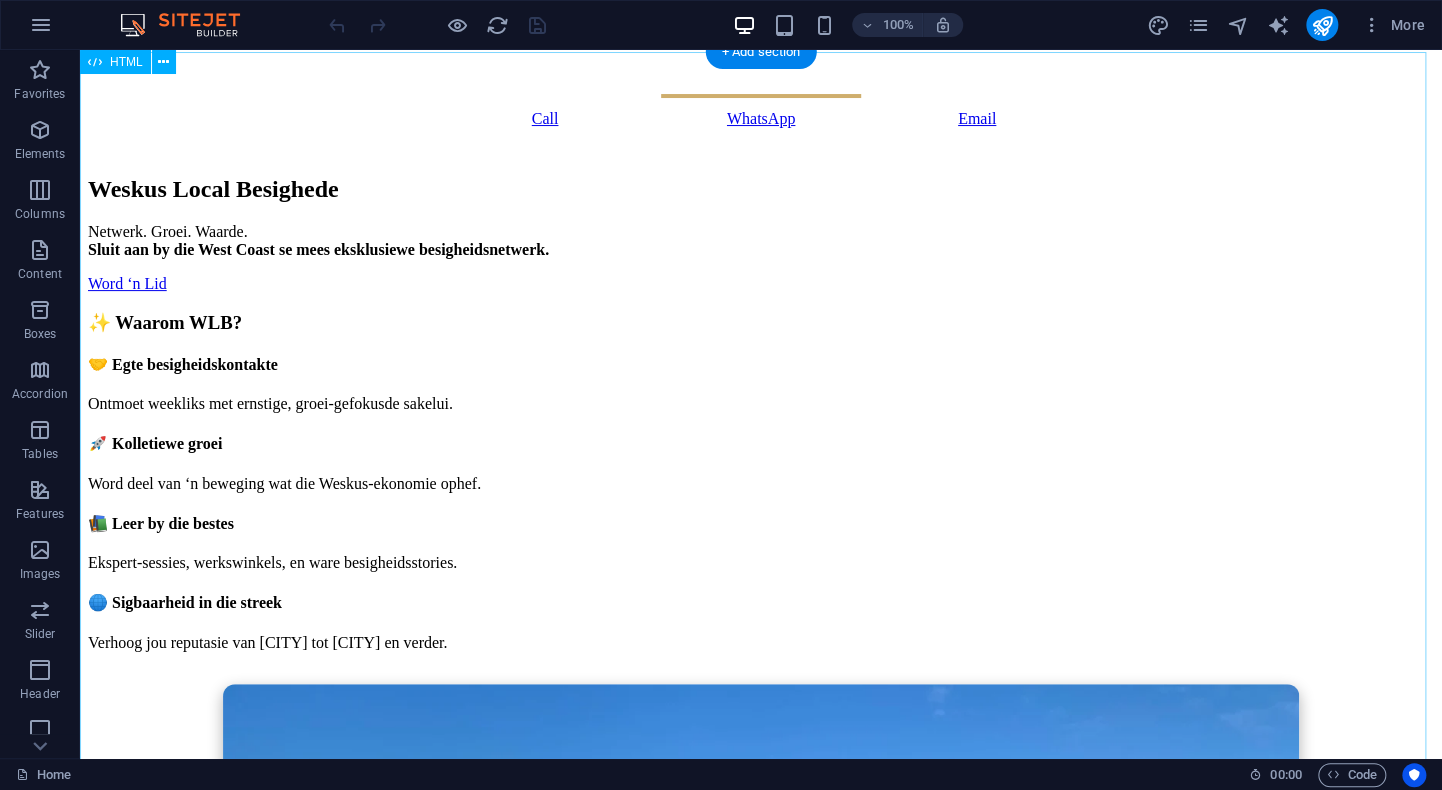 scroll, scrollTop: 100, scrollLeft: 0, axis: vertical 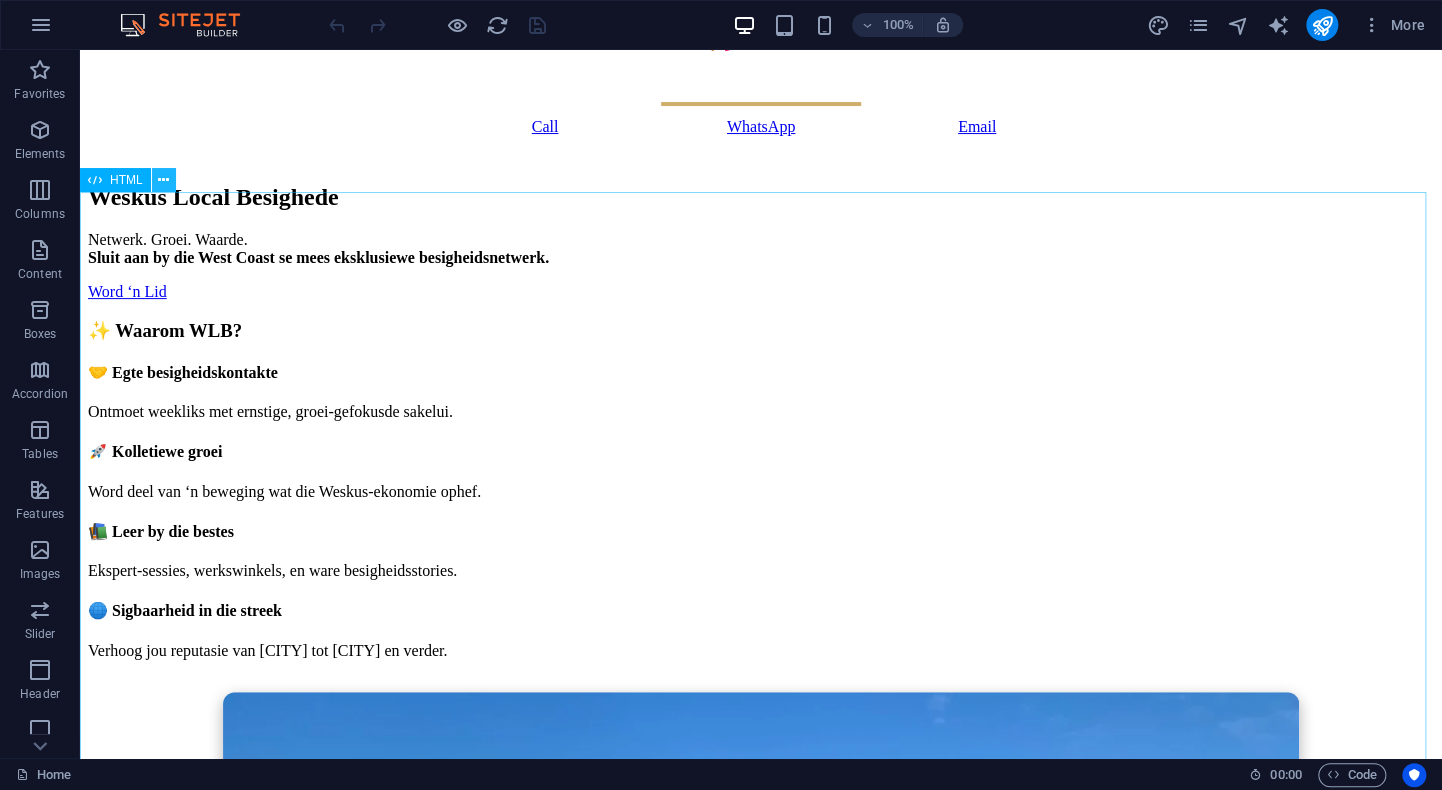 click at bounding box center [163, 180] 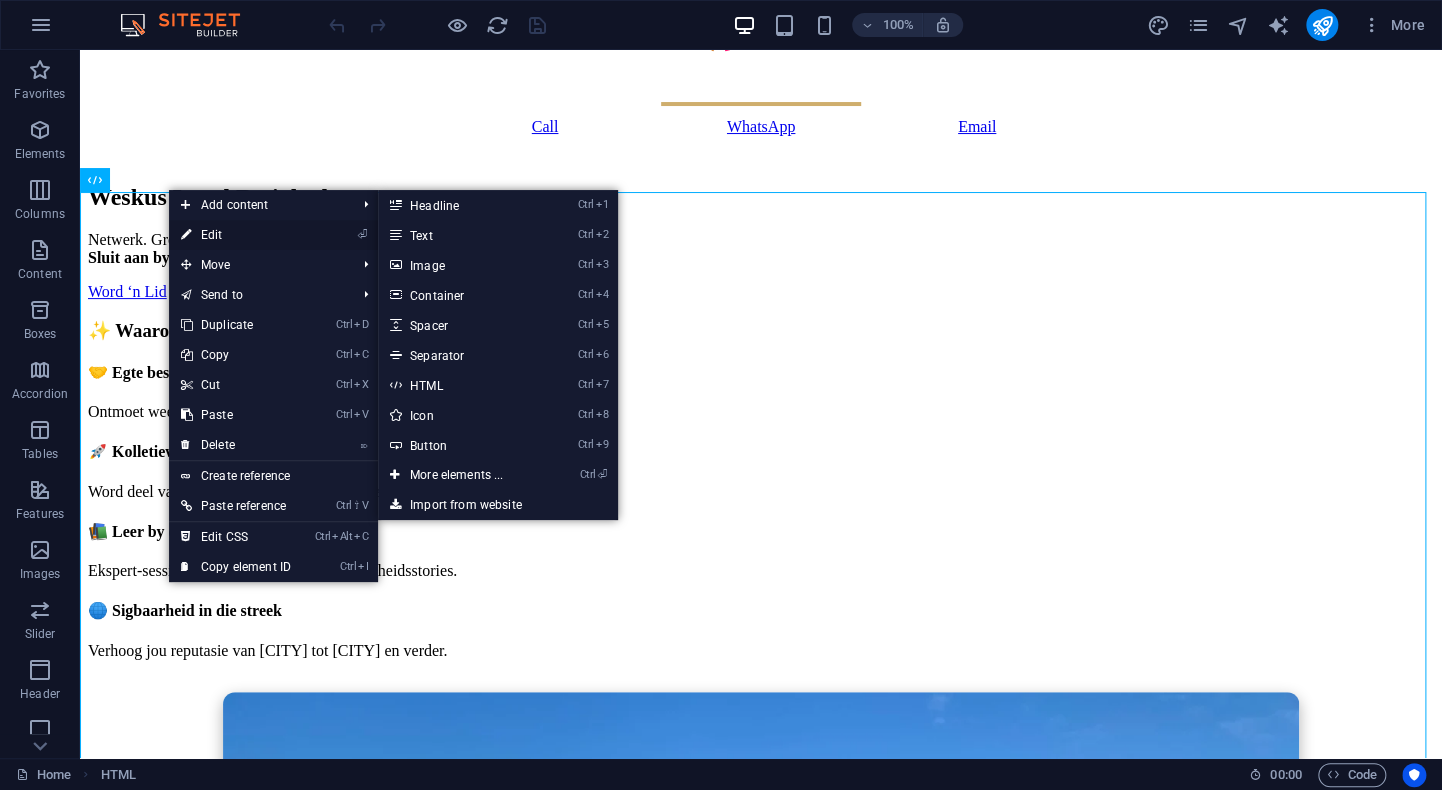 click on "⏎  Edit" at bounding box center (236, 235) 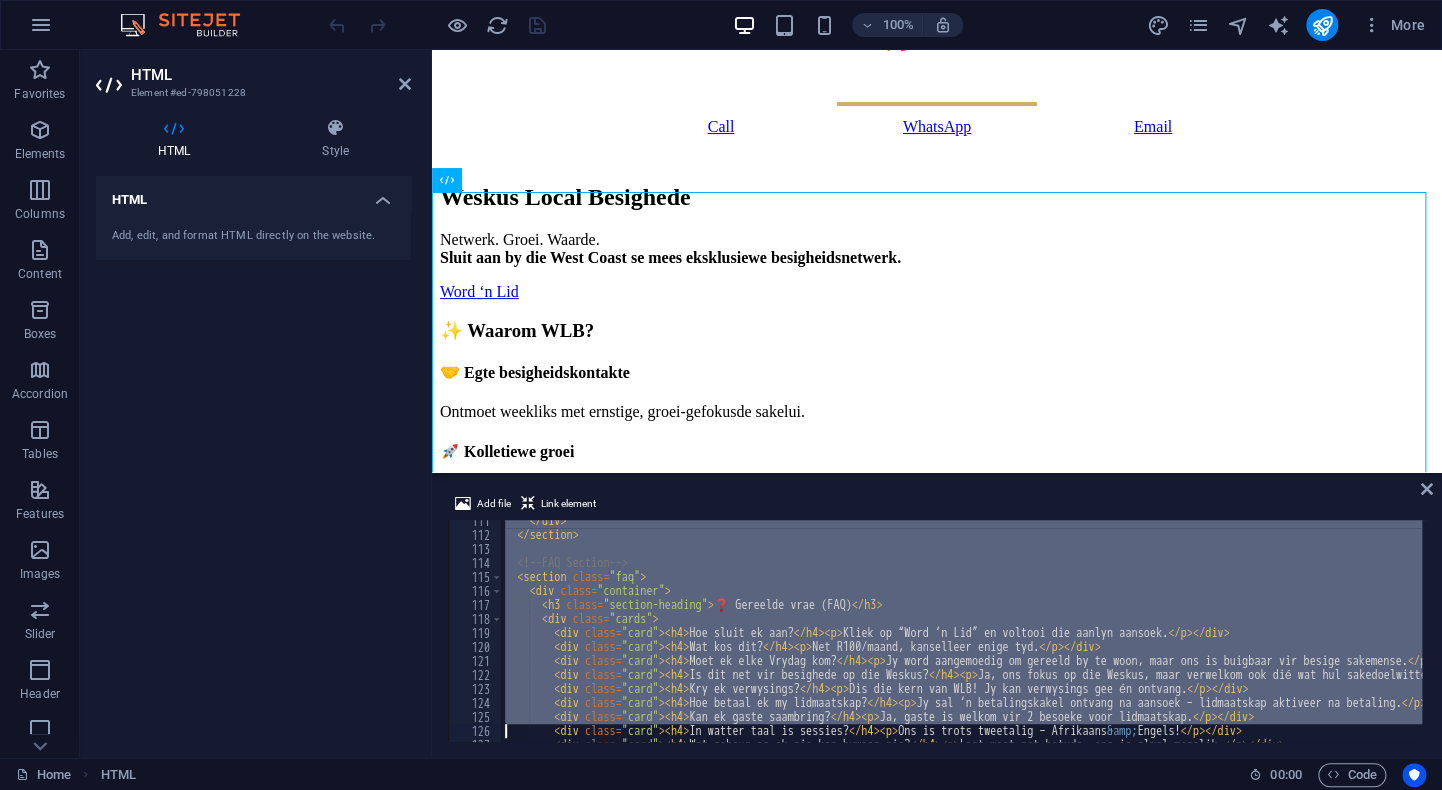 scroll, scrollTop: 1797, scrollLeft: 0, axis: vertical 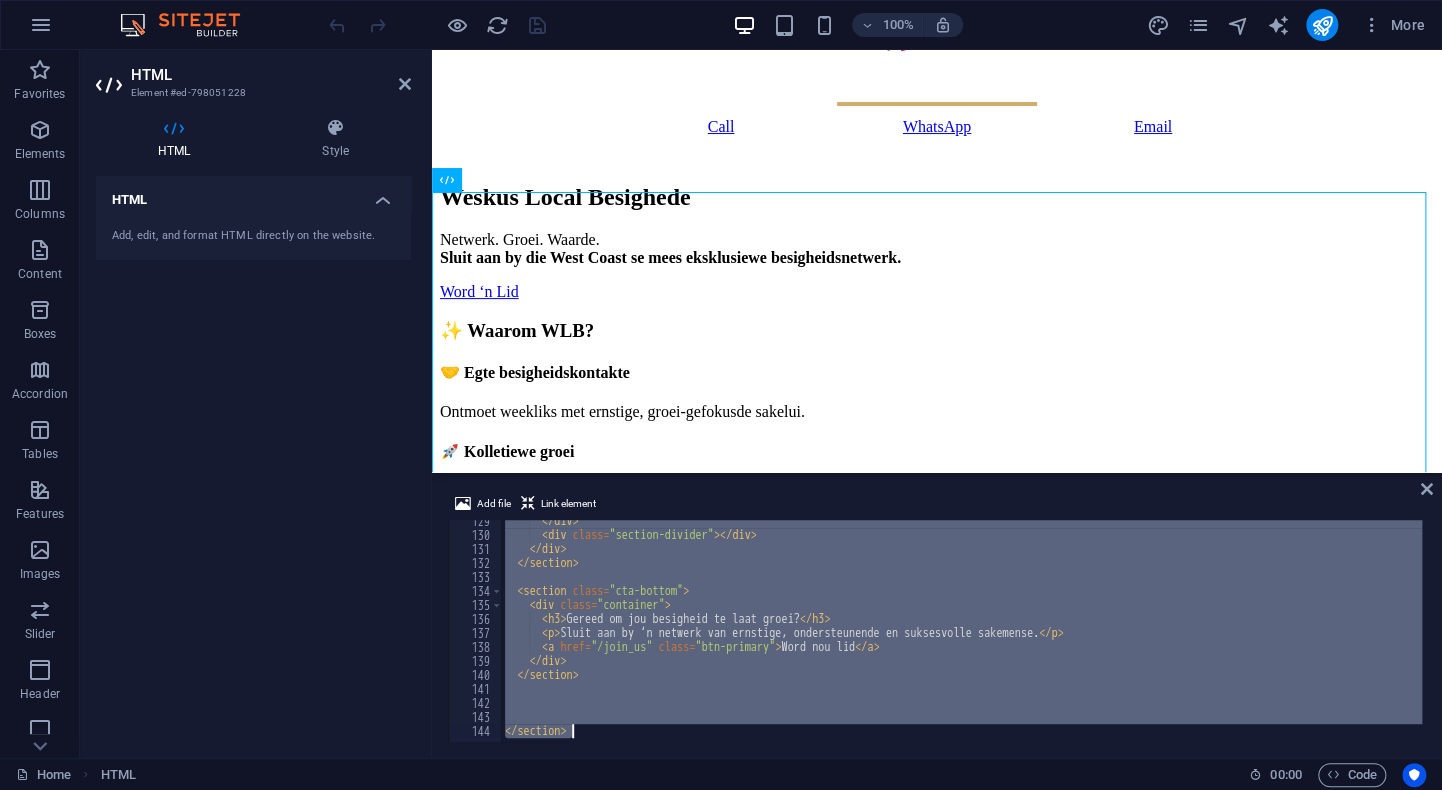 drag, startPoint x: 504, startPoint y: 521, endPoint x: 586, endPoint y: 700, distance: 196.88829 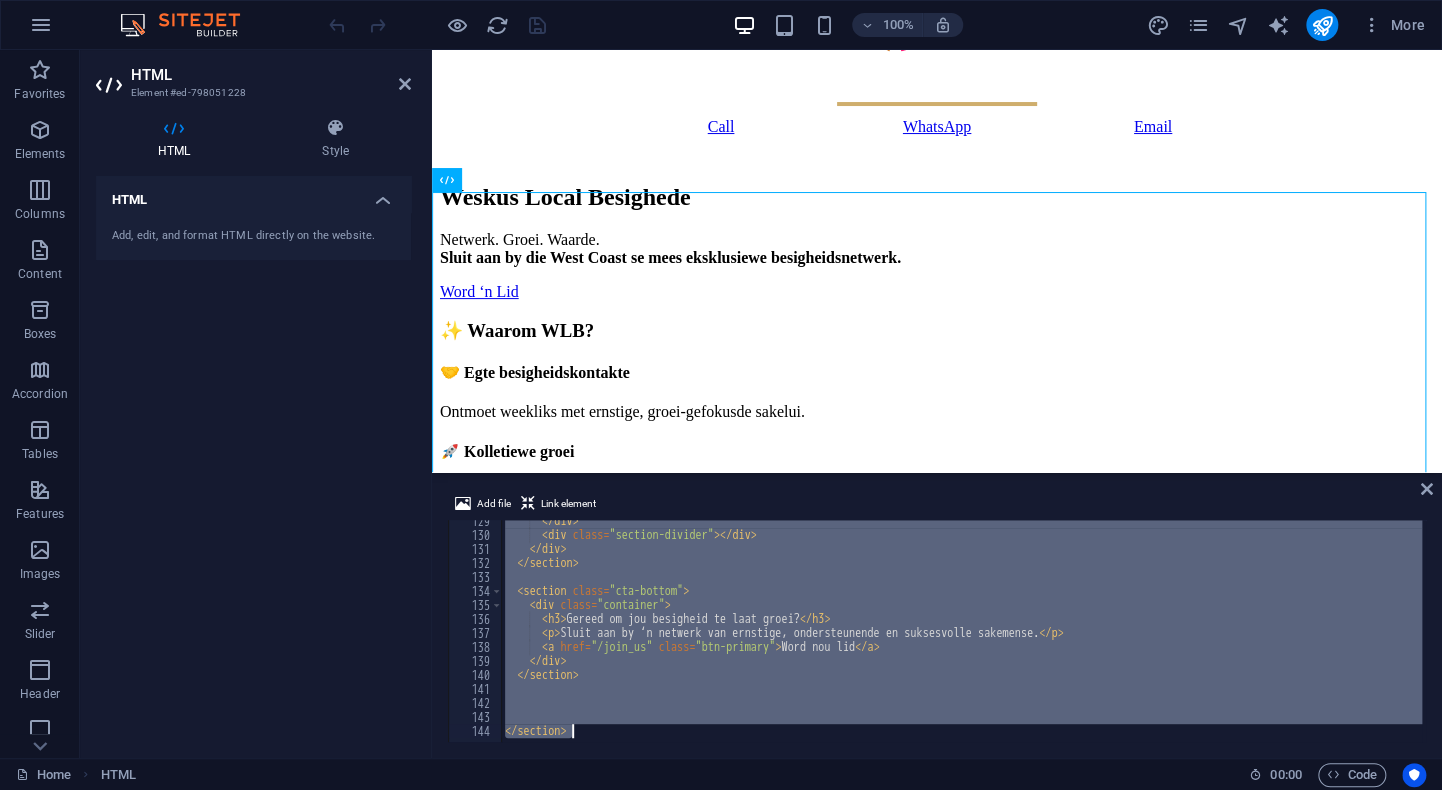 type 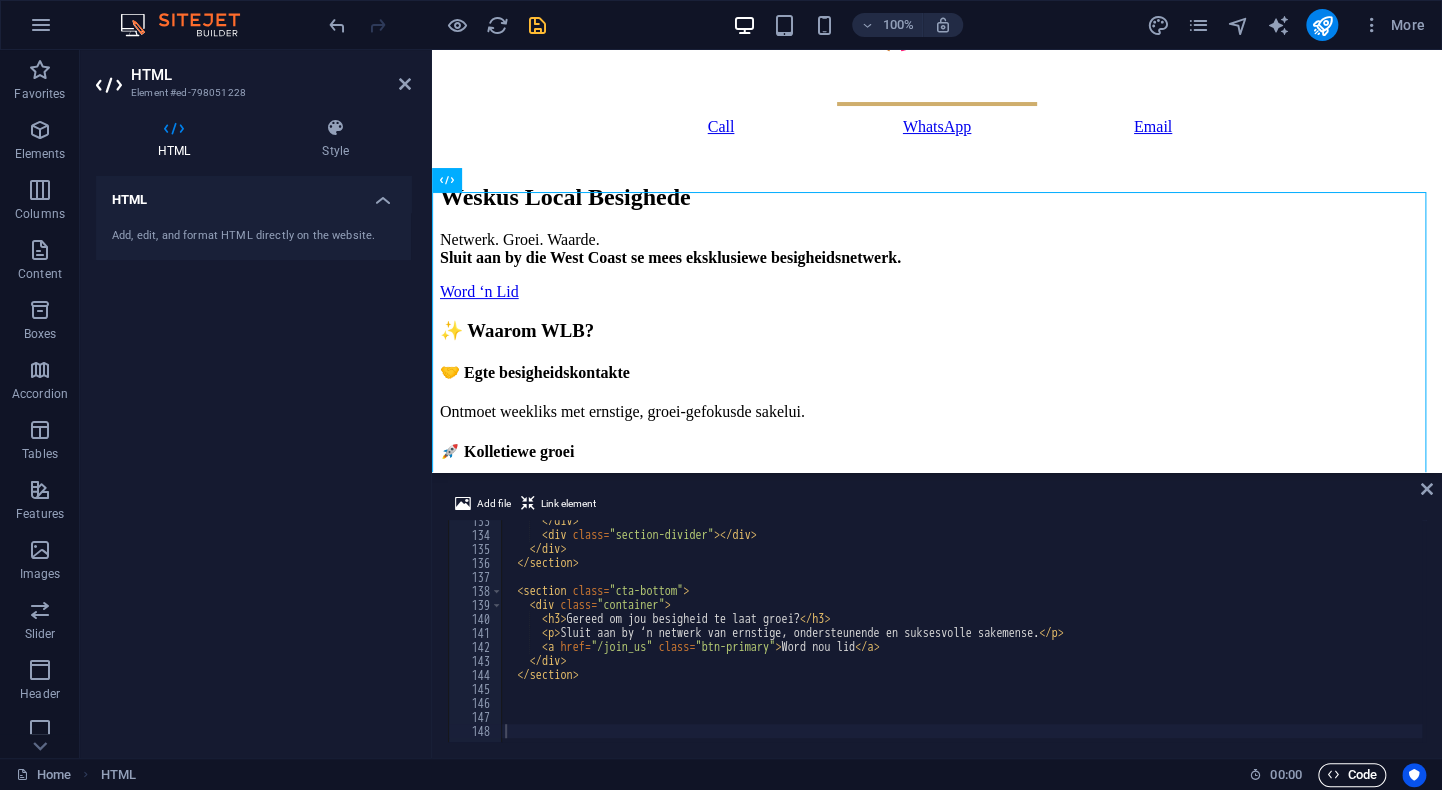 click on "Code" at bounding box center [1352, 775] 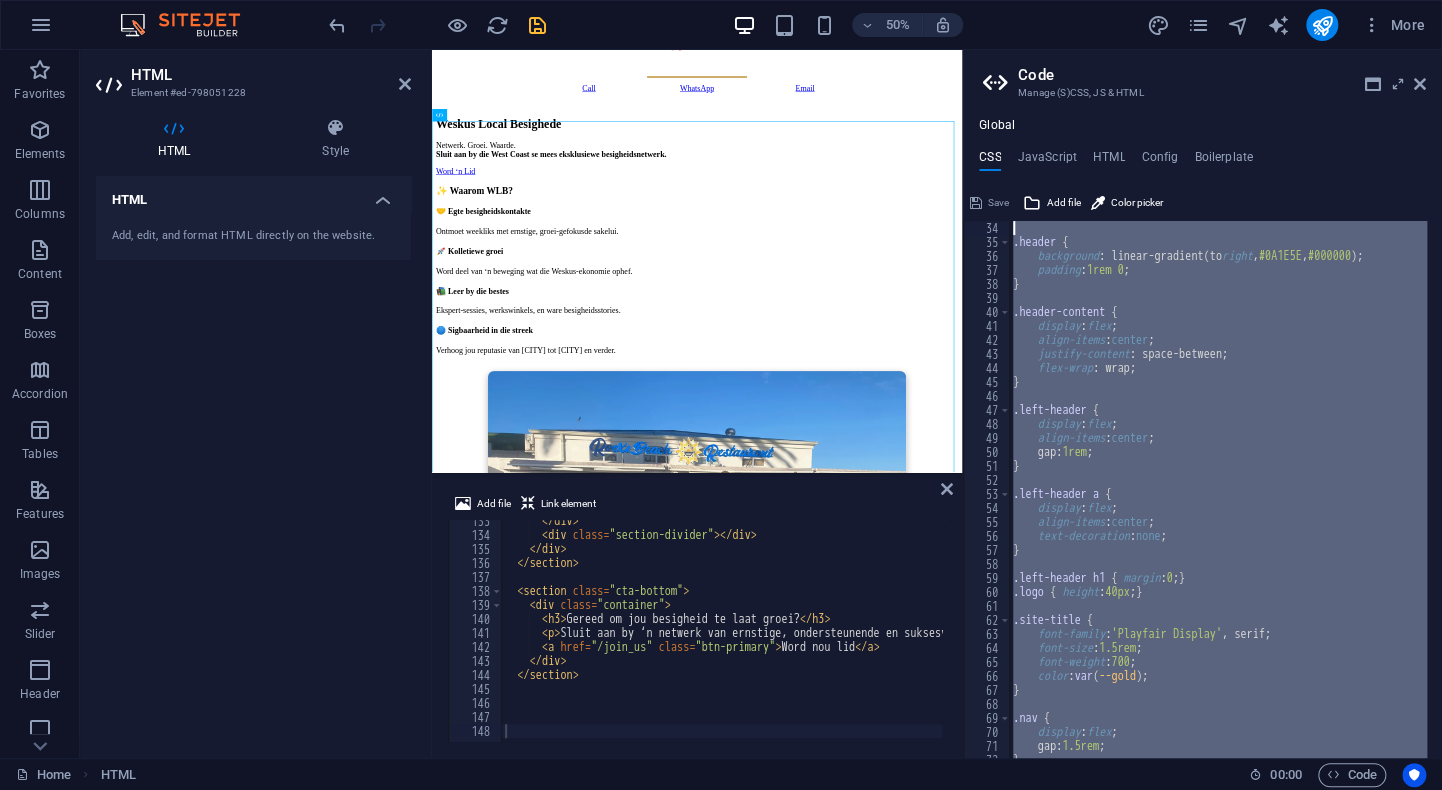 scroll, scrollTop: 0, scrollLeft: 0, axis: both 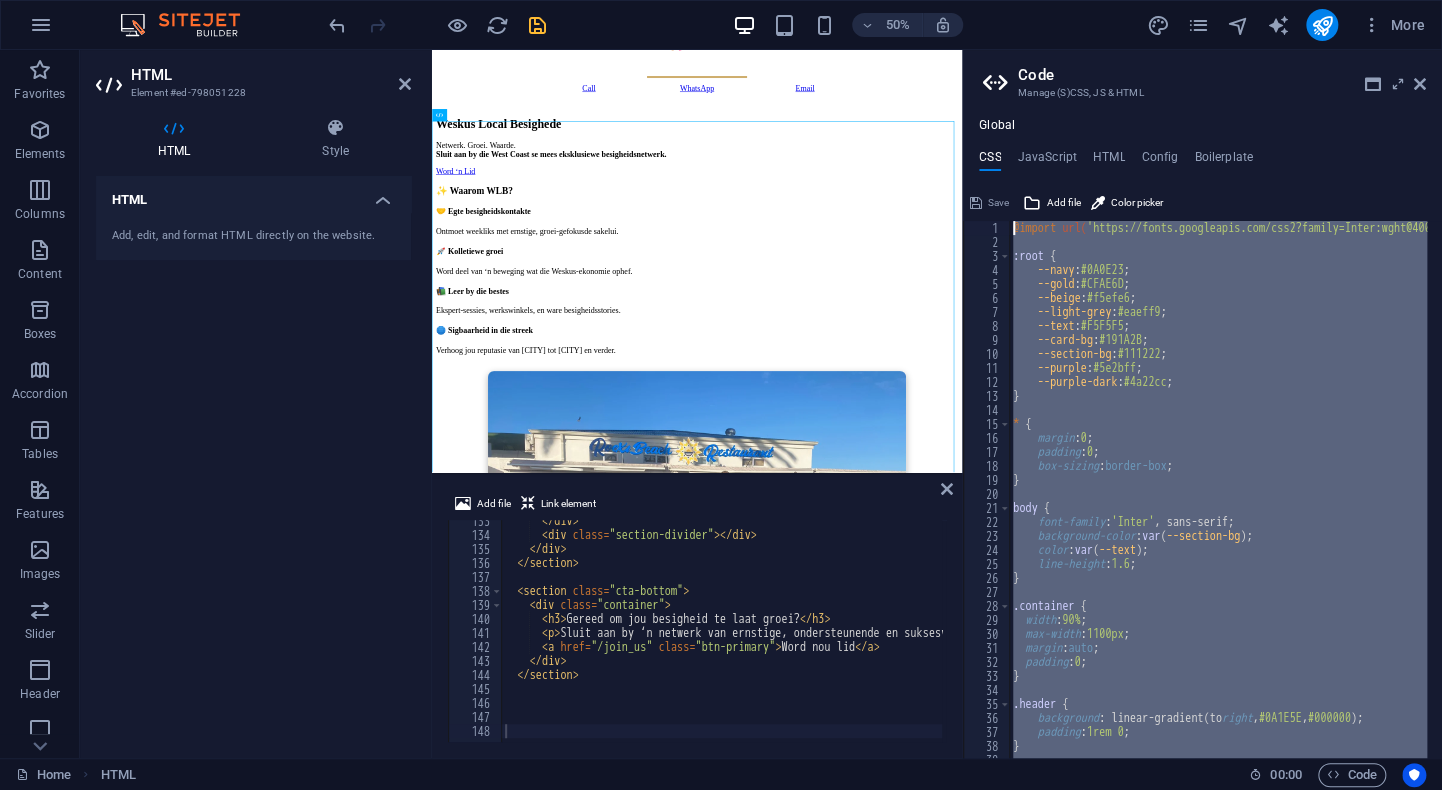 drag, startPoint x: 1049, startPoint y: 733, endPoint x: 1013, endPoint y: 135, distance: 599.08264 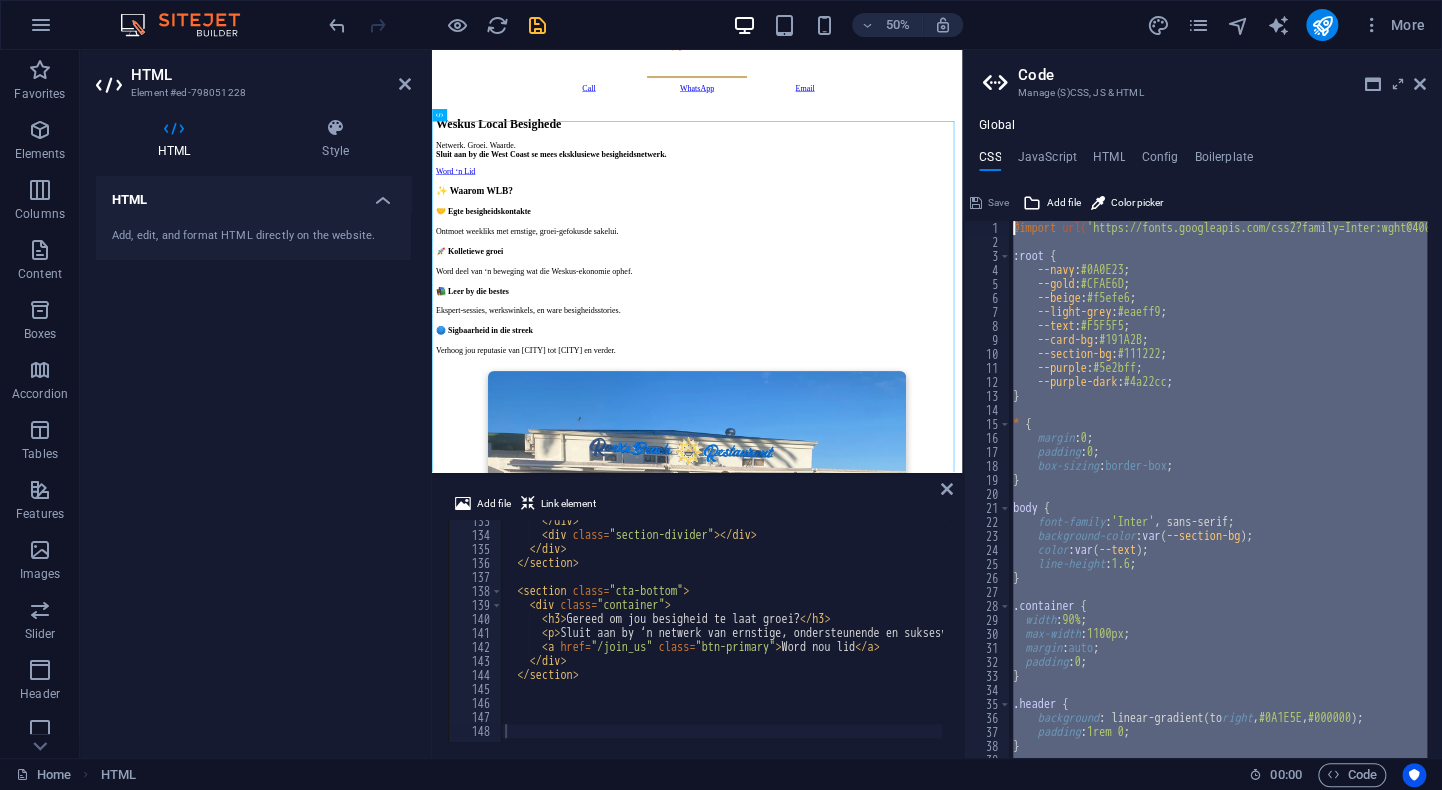 type 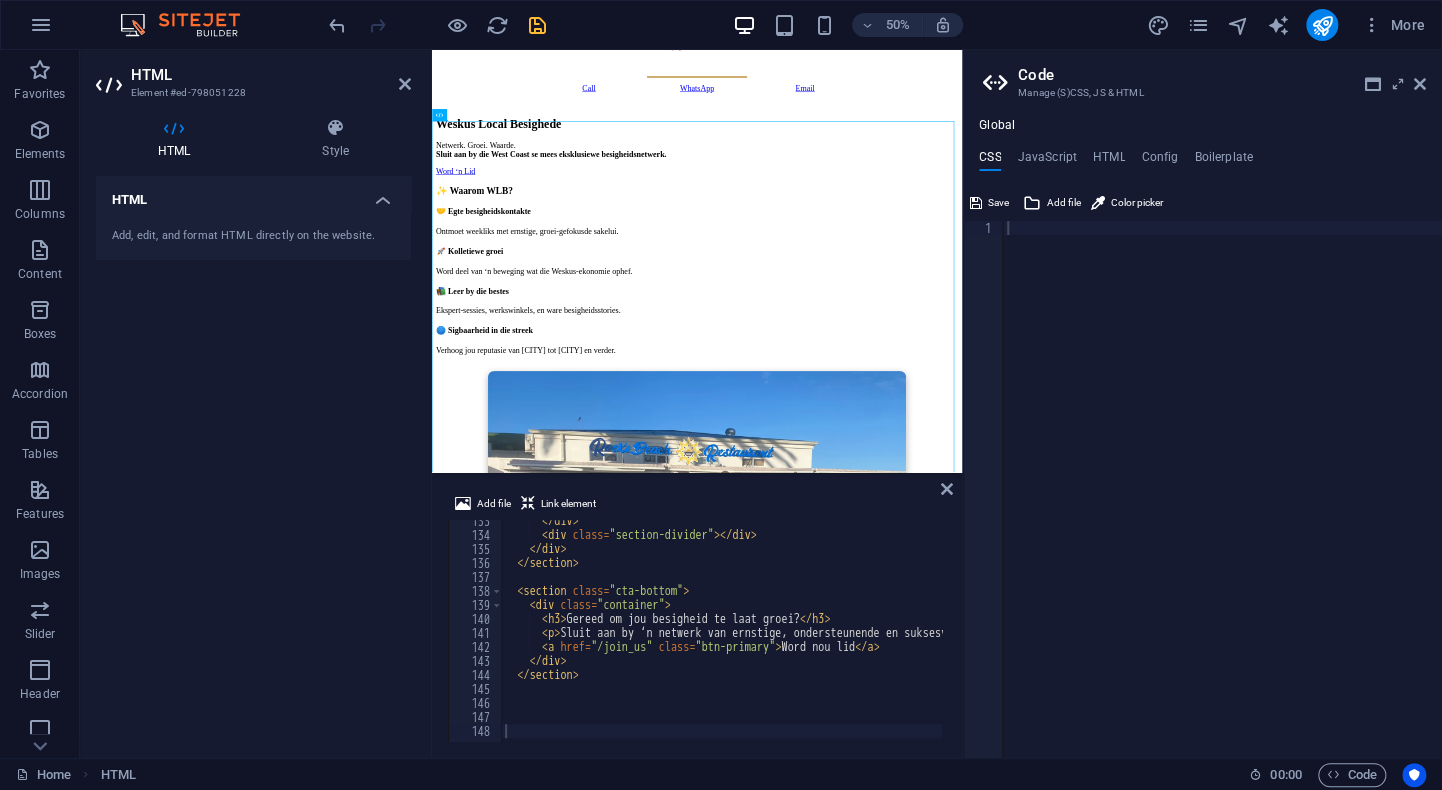 click at bounding box center (1222, 503) 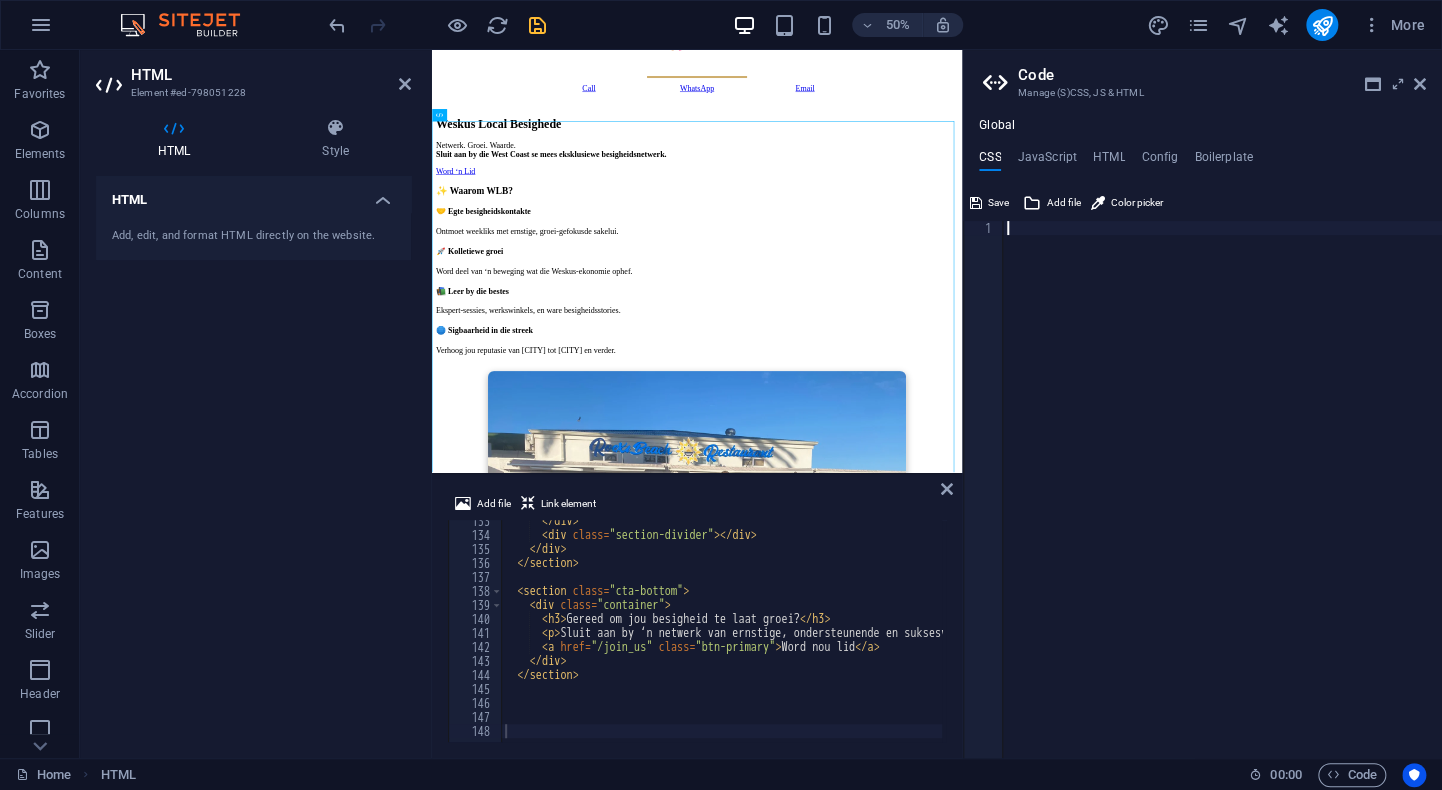 scroll, scrollTop: 9024, scrollLeft: 0, axis: vertical 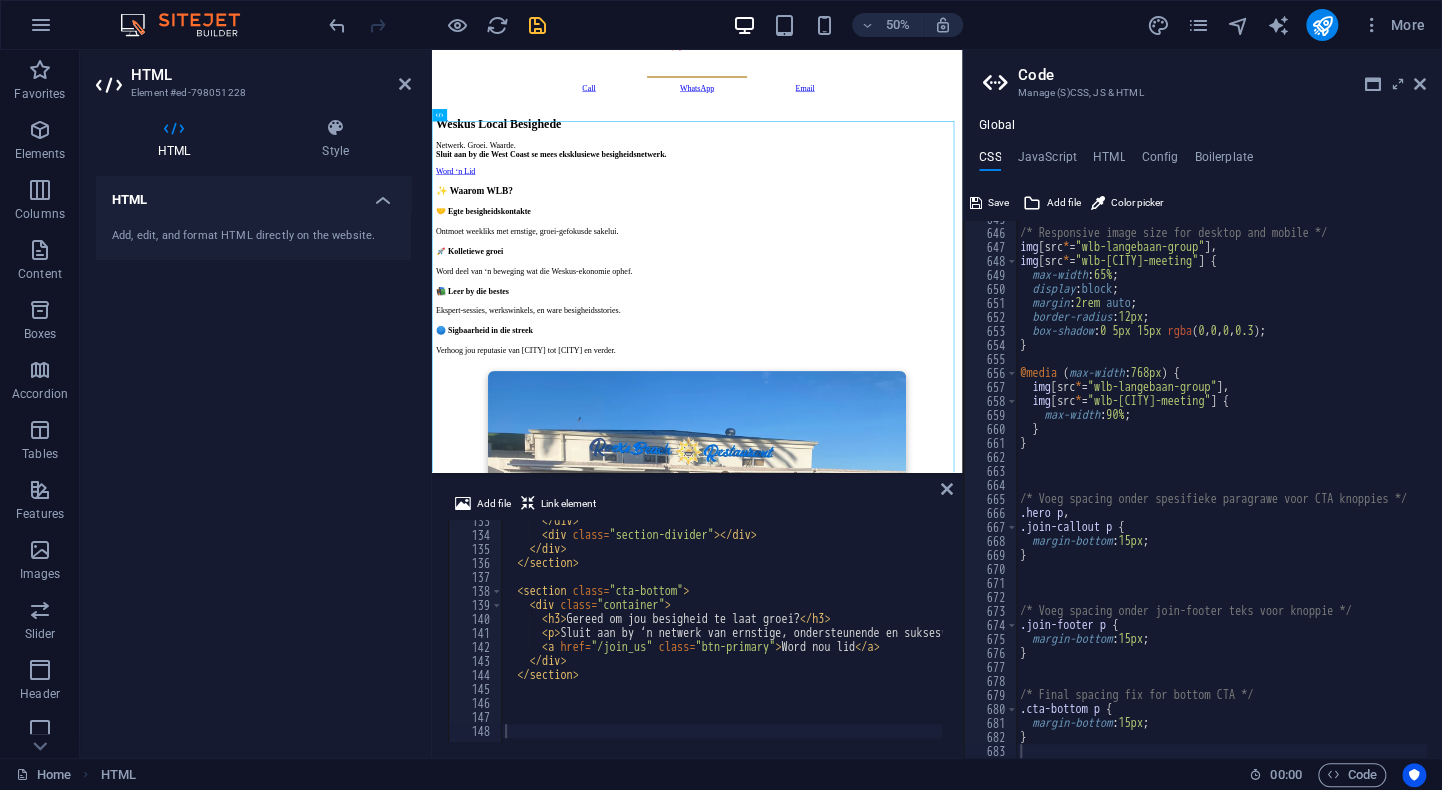click on "50% More" at bounding box center [879, 25] 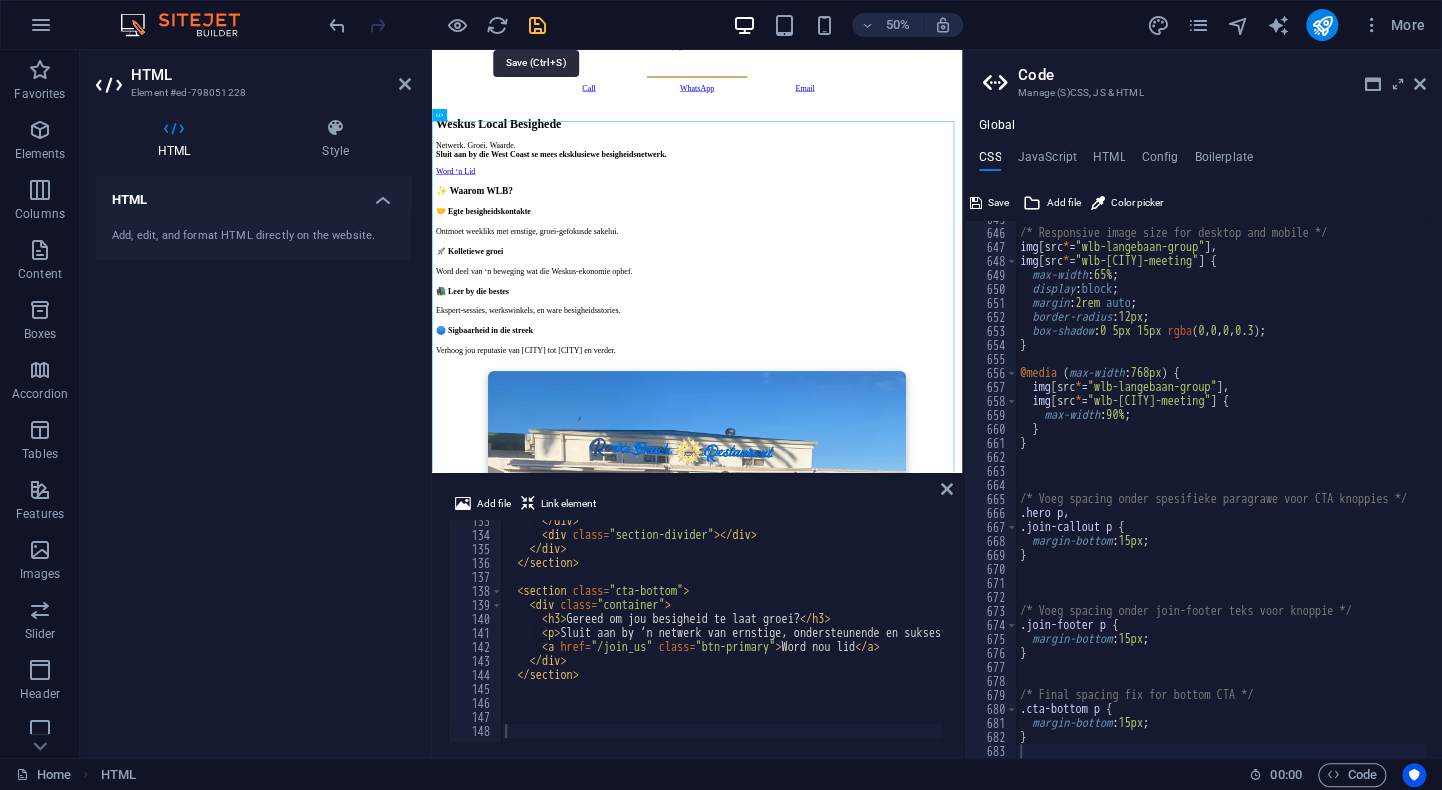 click at bounding box center (537, 25) 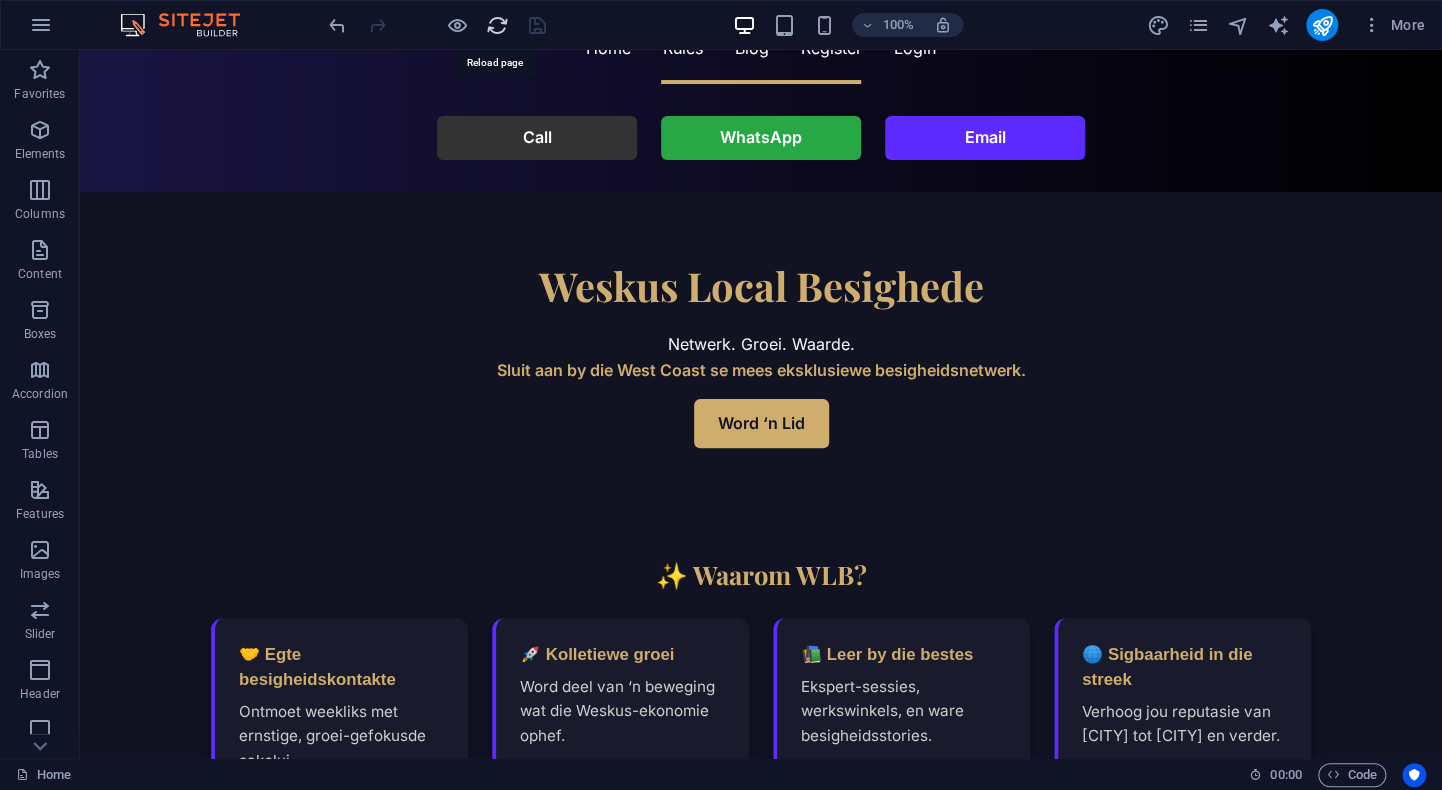 click at bounding box center [497, 25] 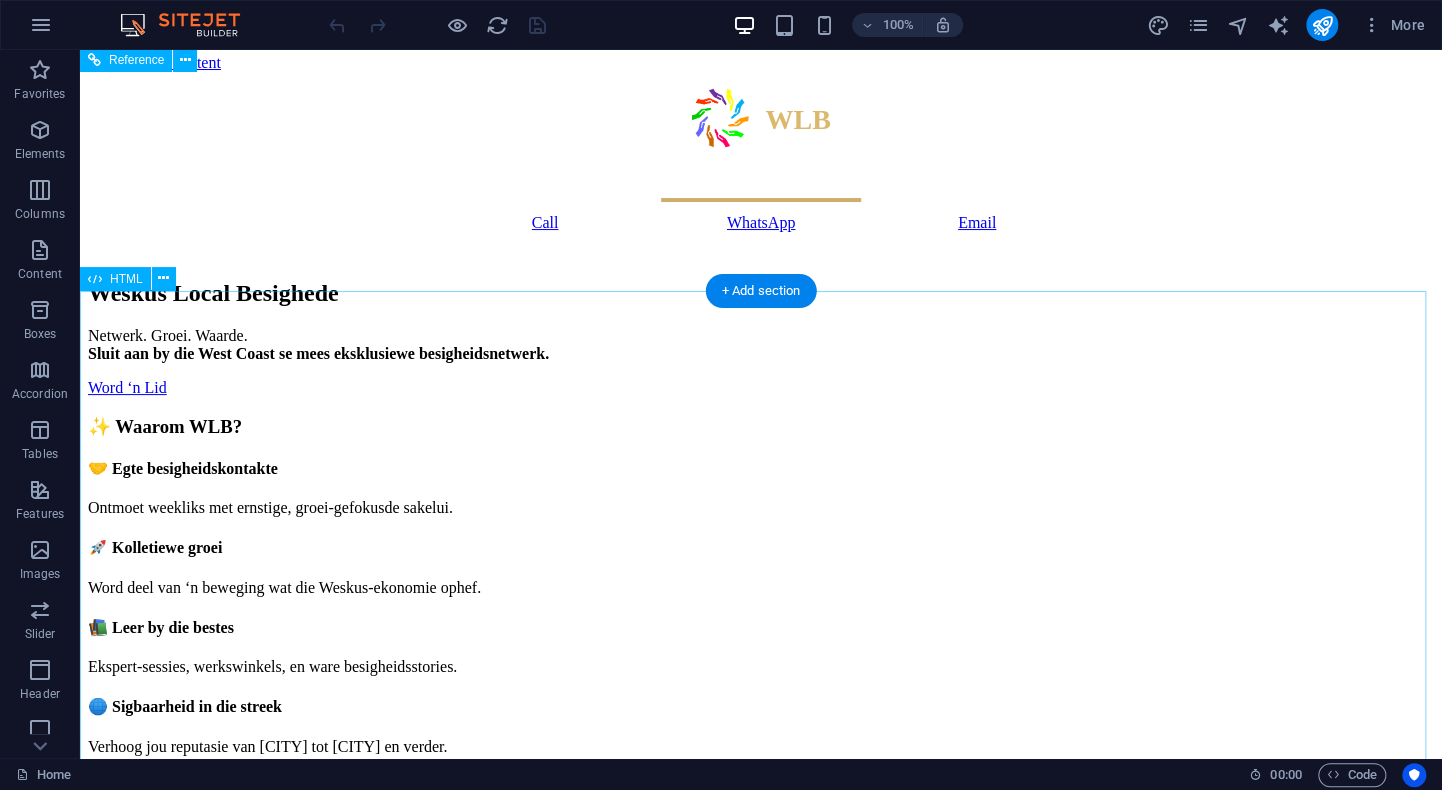 scroll, scrollTop: 0, scrollLeft: 0, axis: both 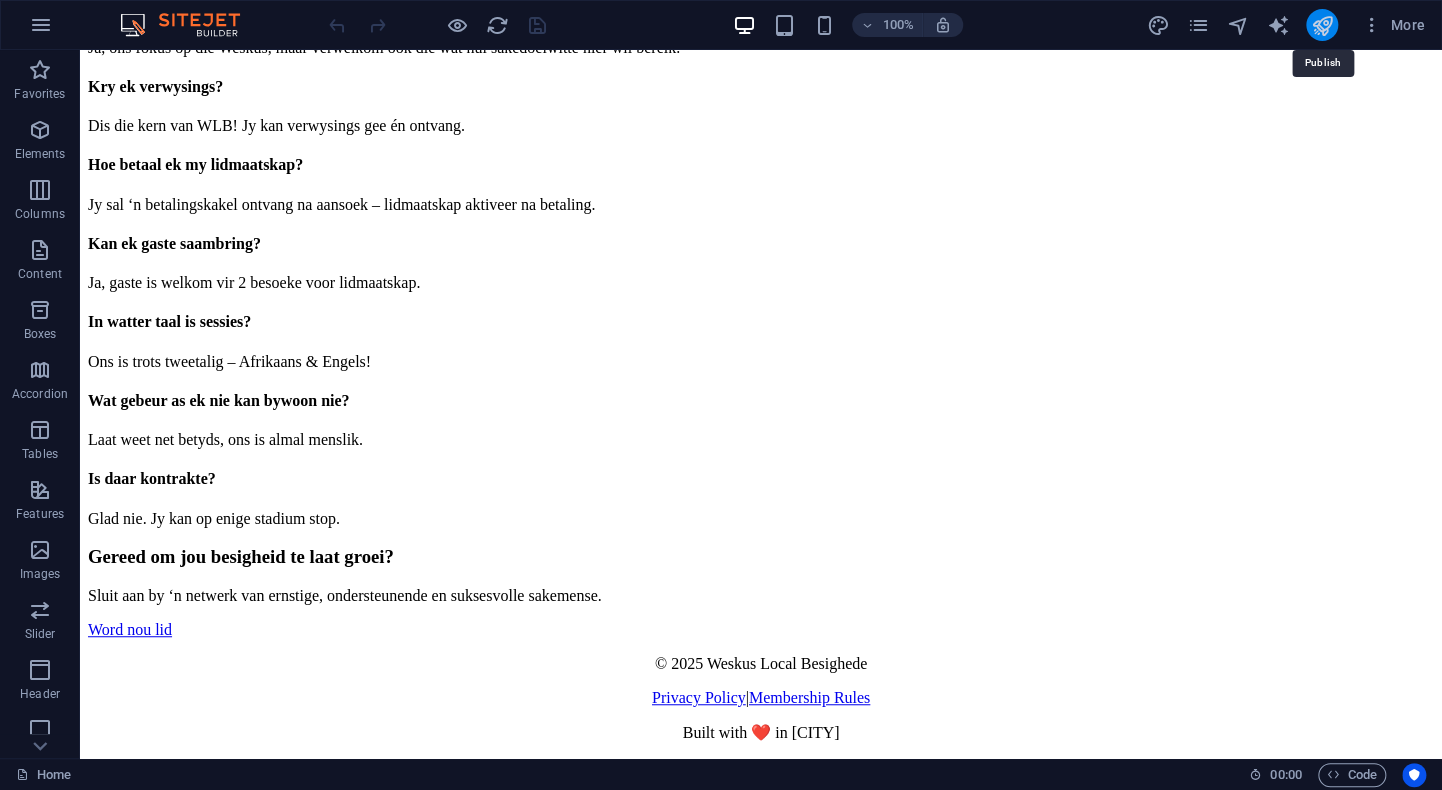 click at bounding box center (1321, 25) 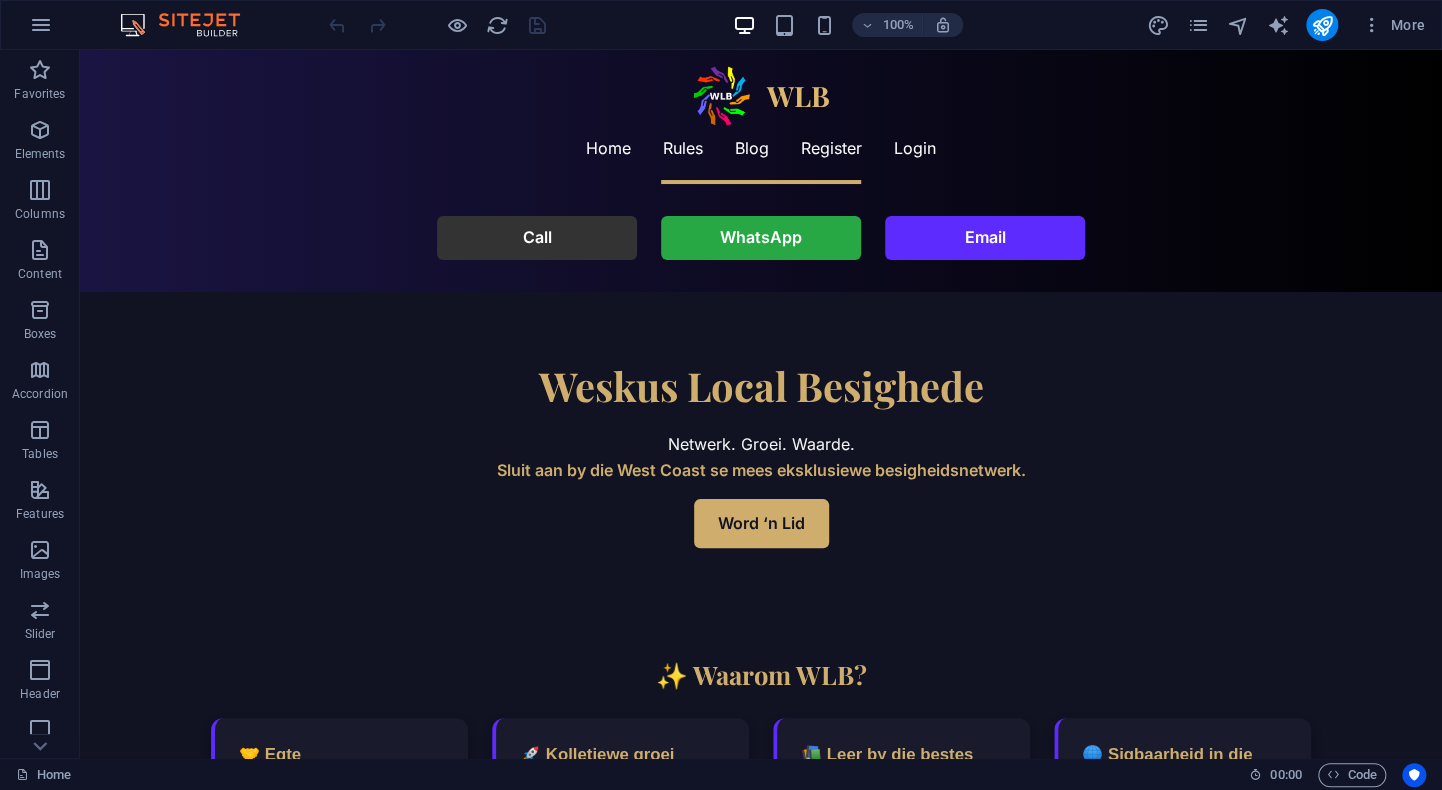 scroll, scrollTop: 0, scrollLeft: 0, axis: both 